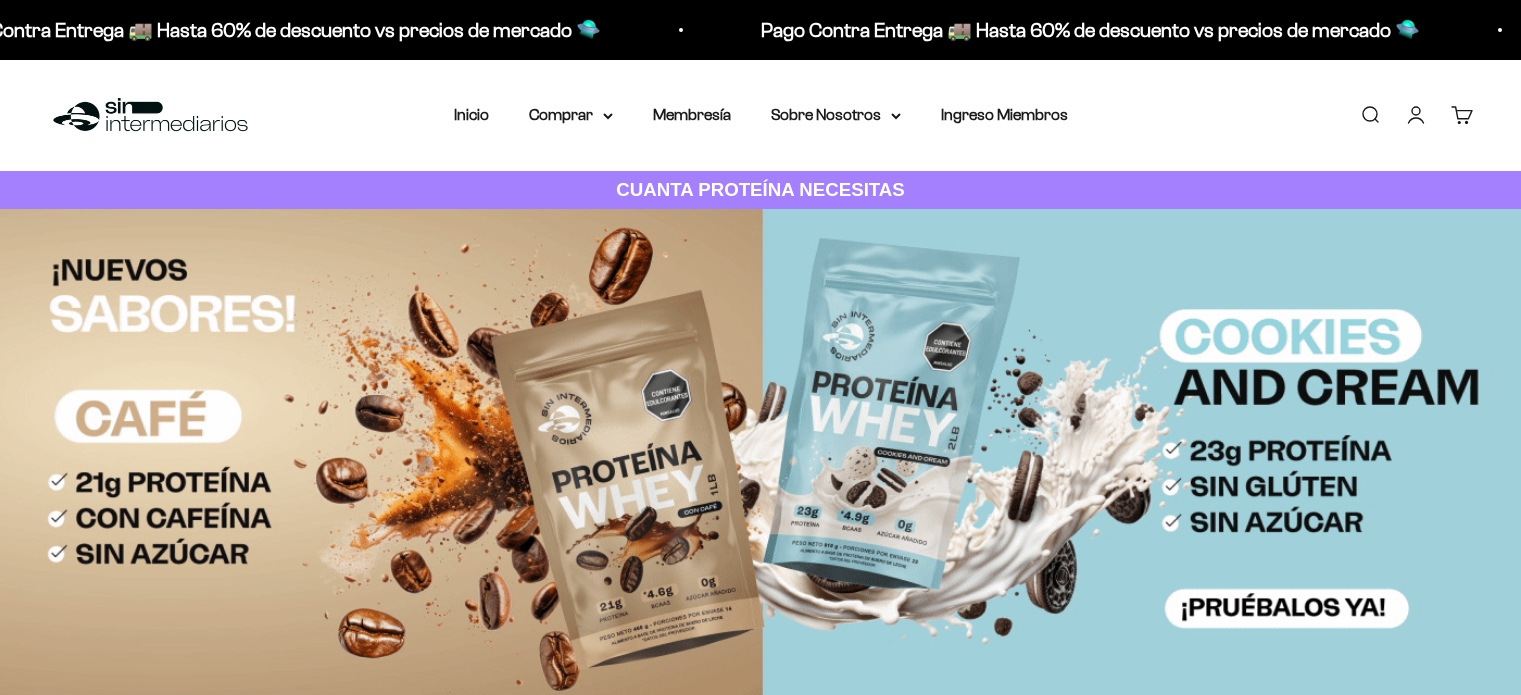 scroll, scrollTop: 0, scrollLeft: 0, axis: both 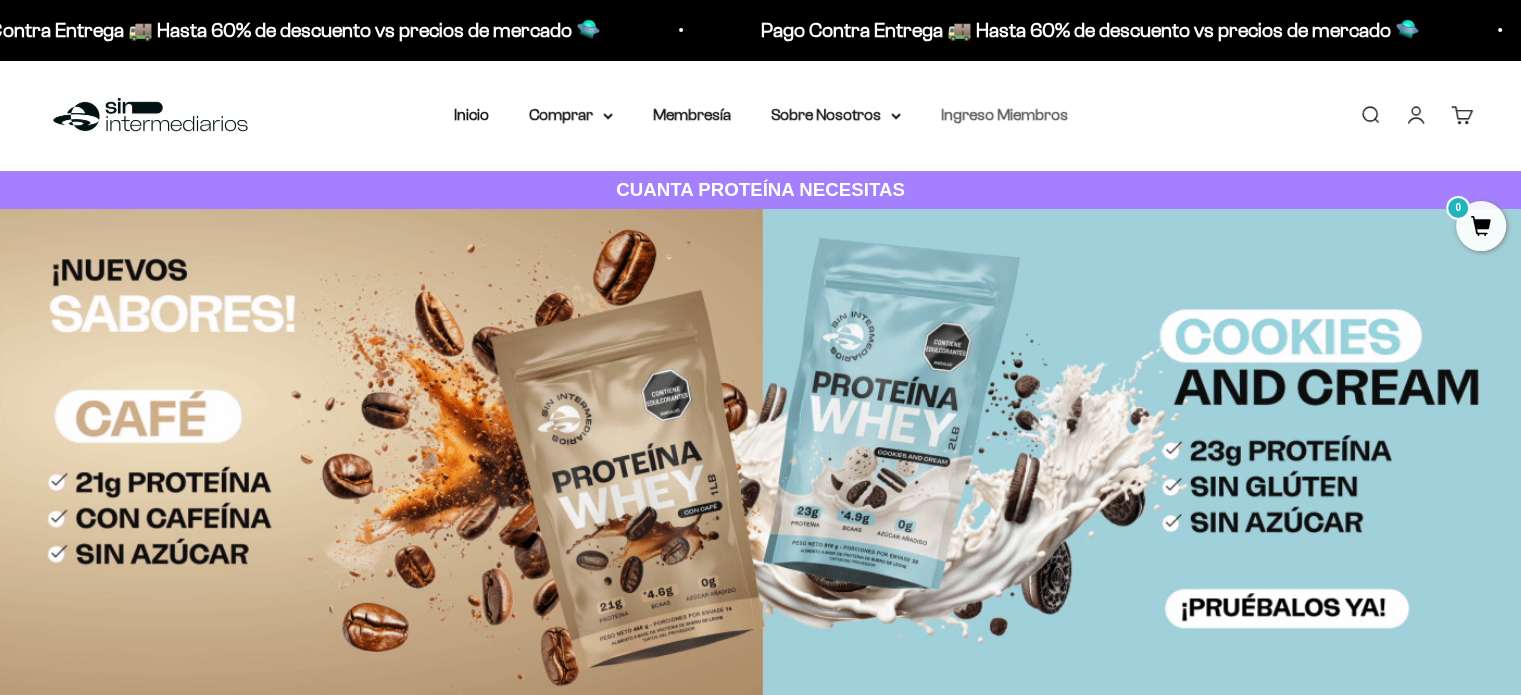 click on "Ingreso Miembros" at bounding box center [1004, 114] 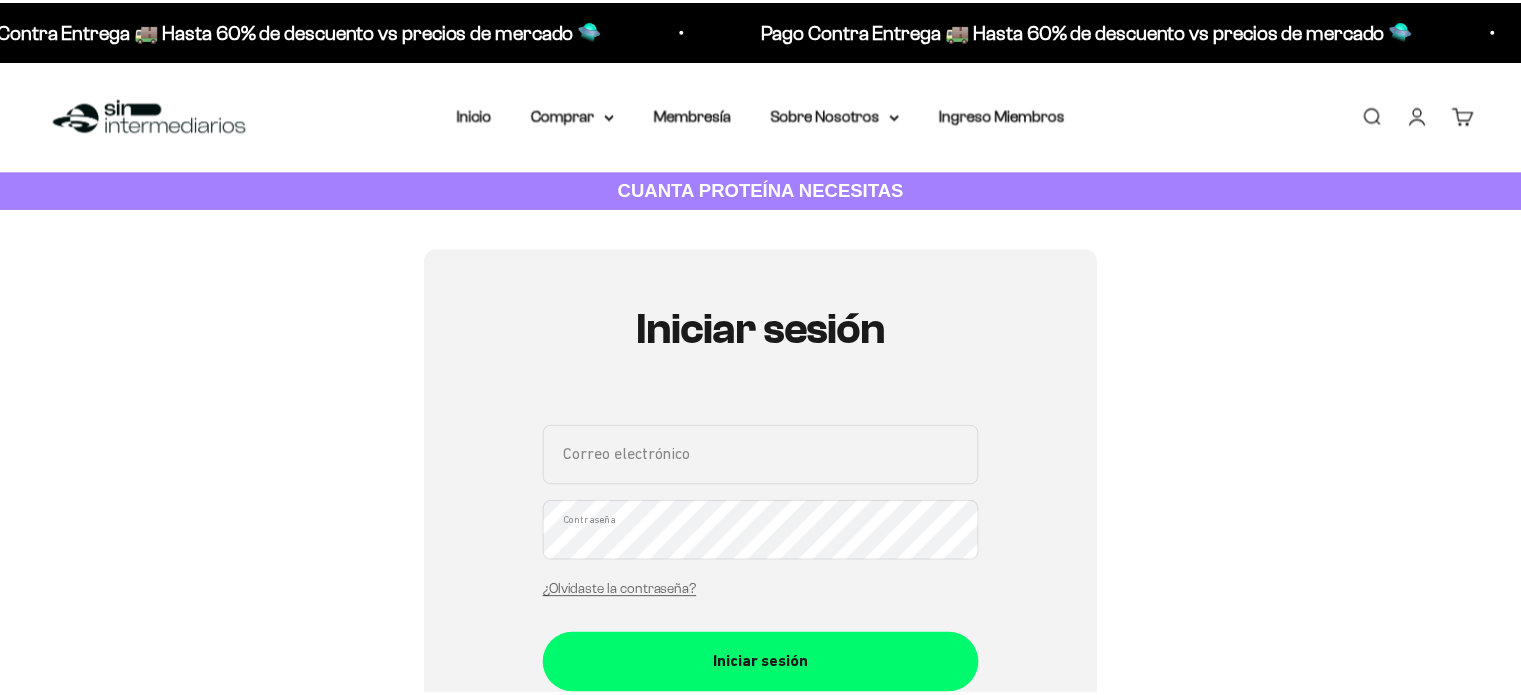 scroll, scrollTop: 0, scrollLeft: 0, axis: both 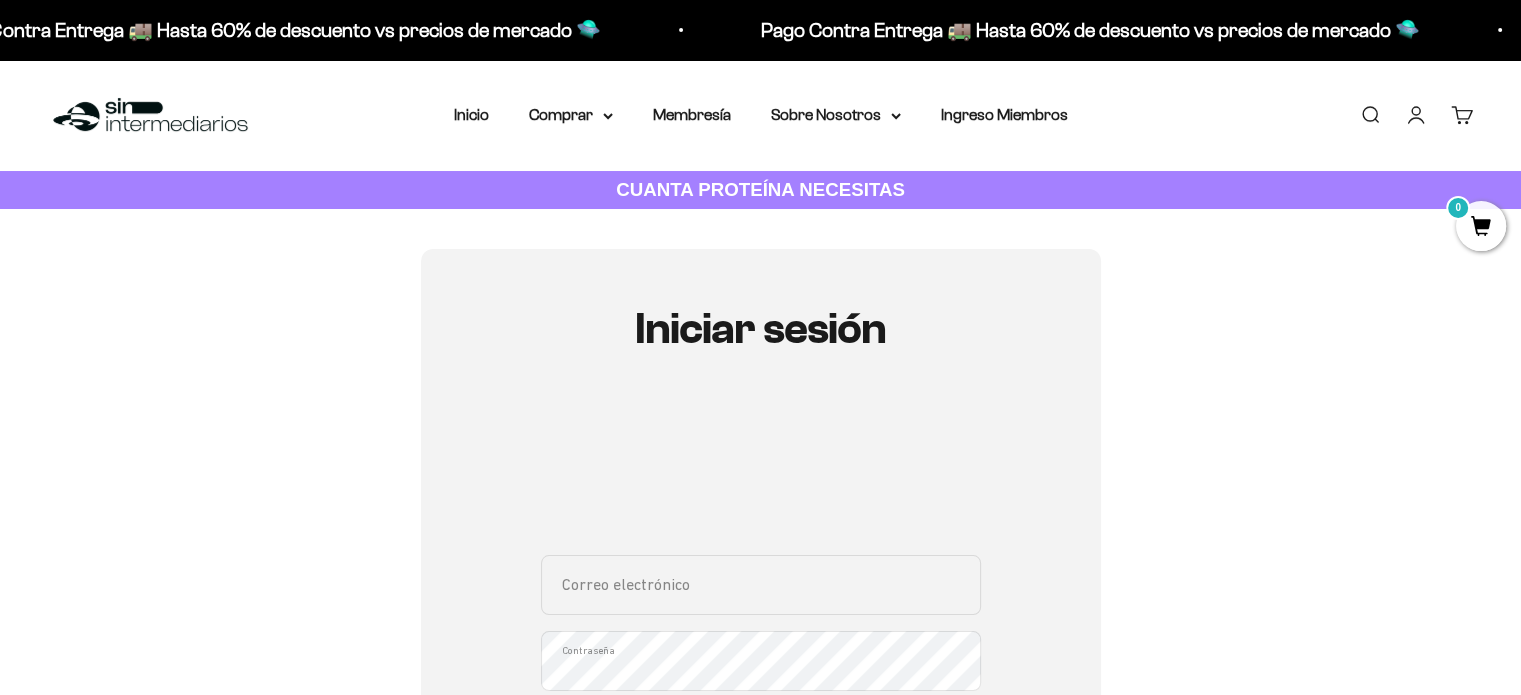 click on "Correo electrónico" at bounding box center (761, 585) 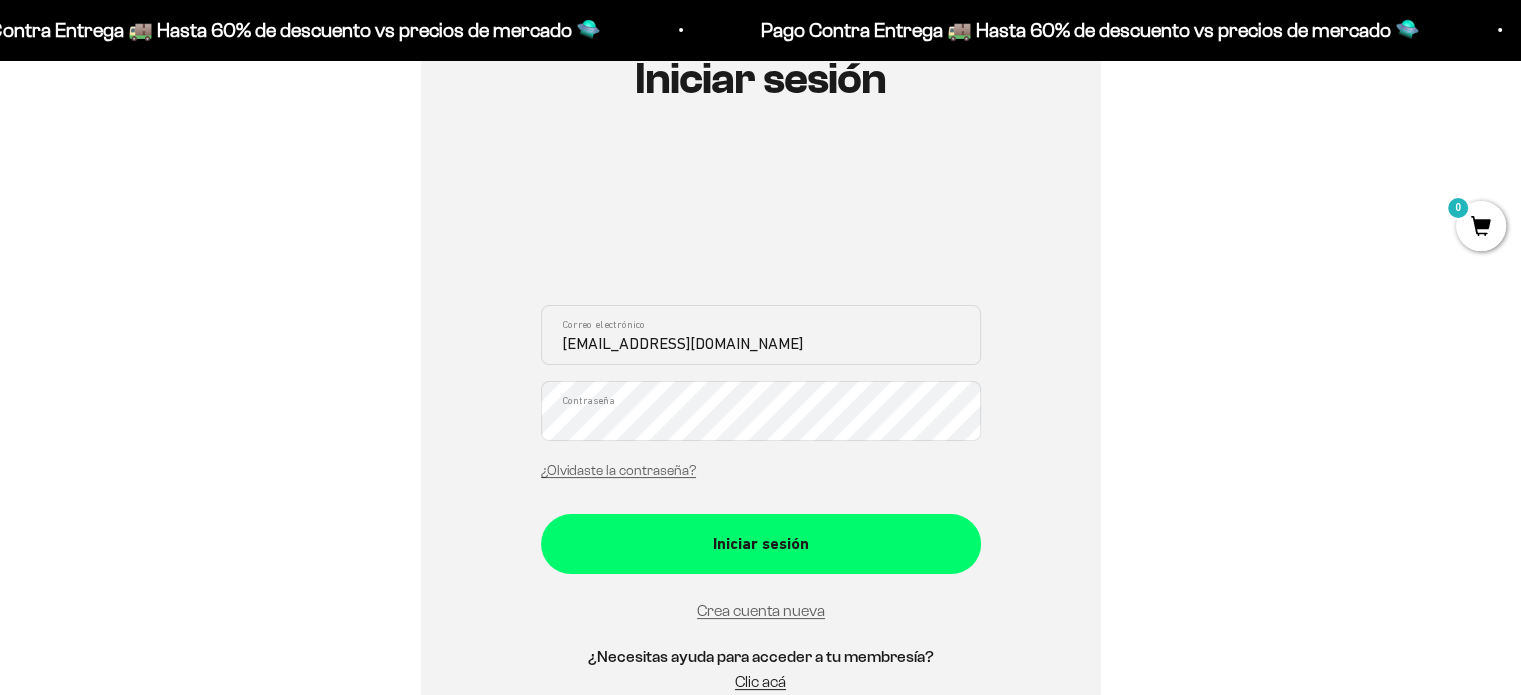 scroll, scrollTop: 330, scrollLeft: 0, axis: vertical 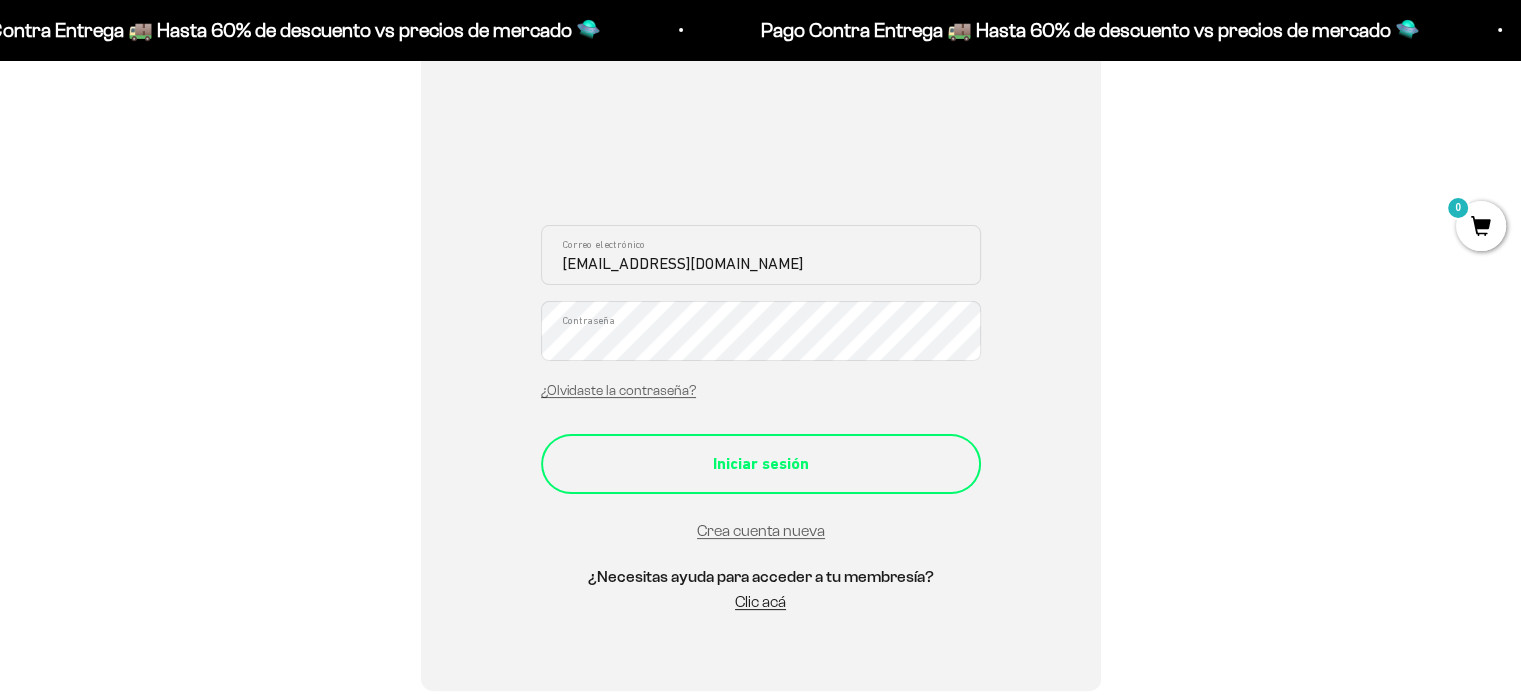 click on "Iniciar sesión" at bounding box center [761, 464] 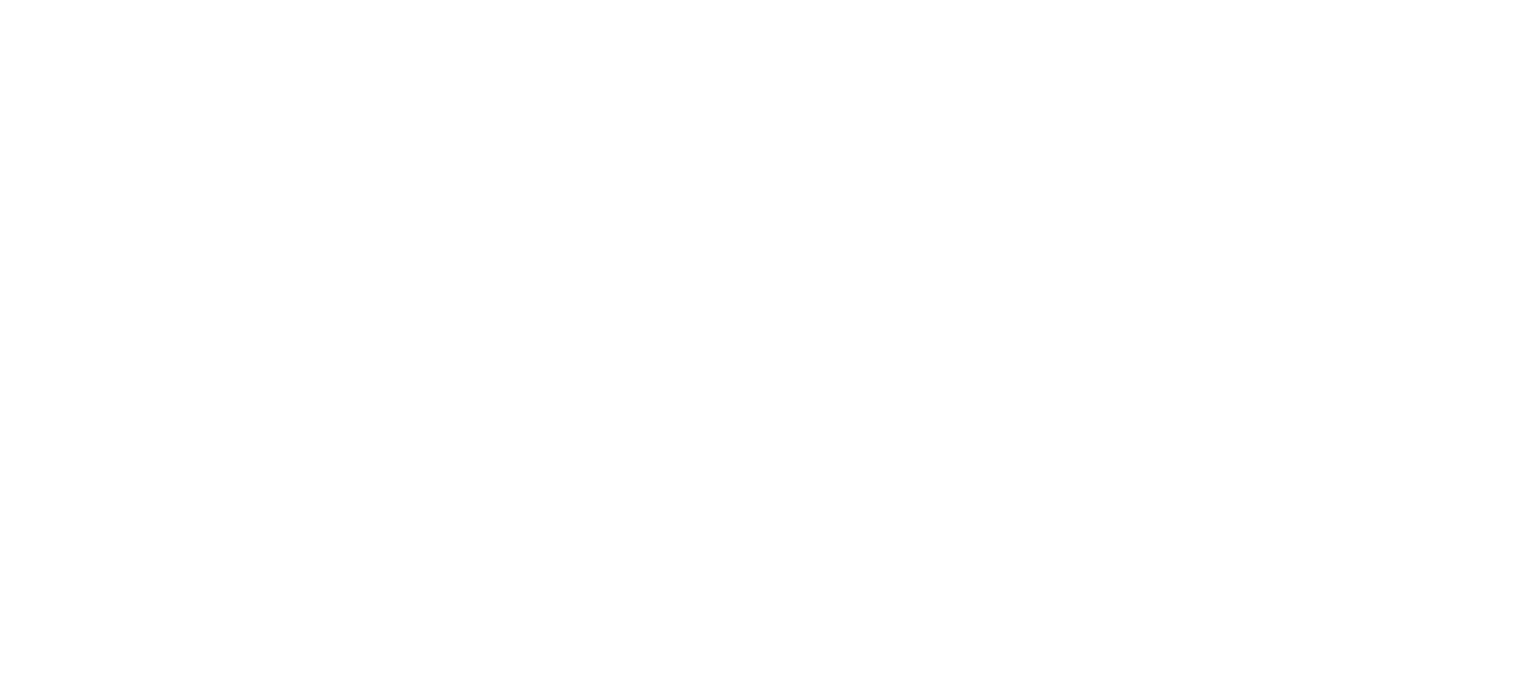 scroll, scrollTop: 0, scrollLeft: 0, axis: both 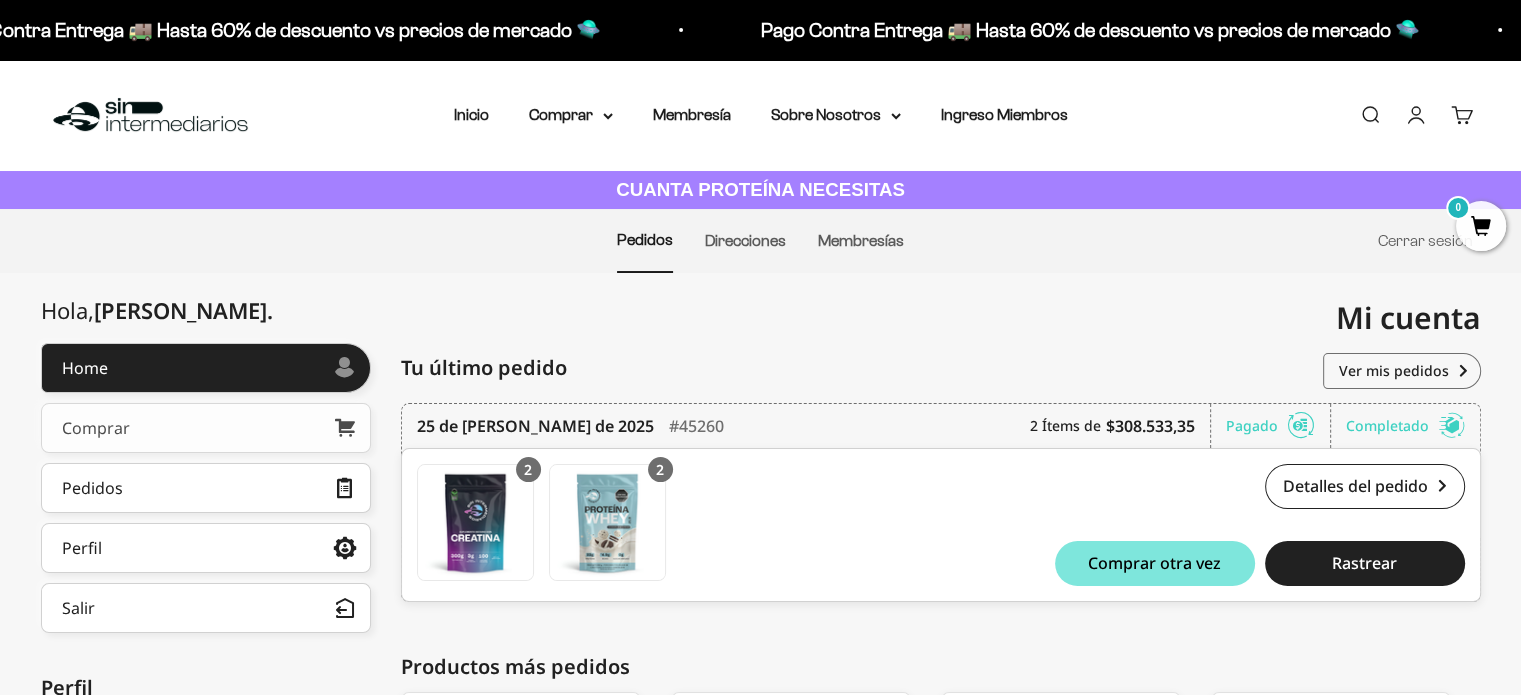 click on "Comprar" at bounding box center [206, 428] 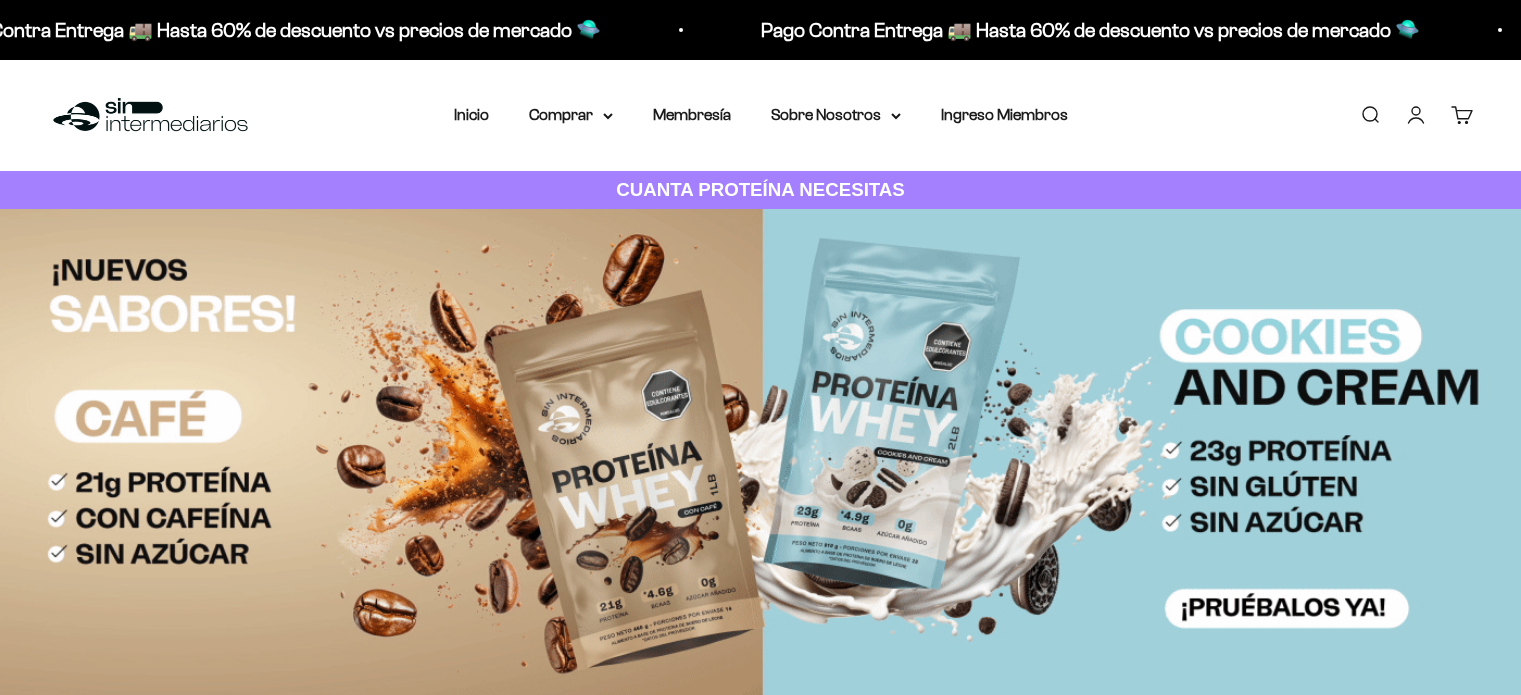 scroll, scrollTop: 0, scrollLeft: 0, axis: both 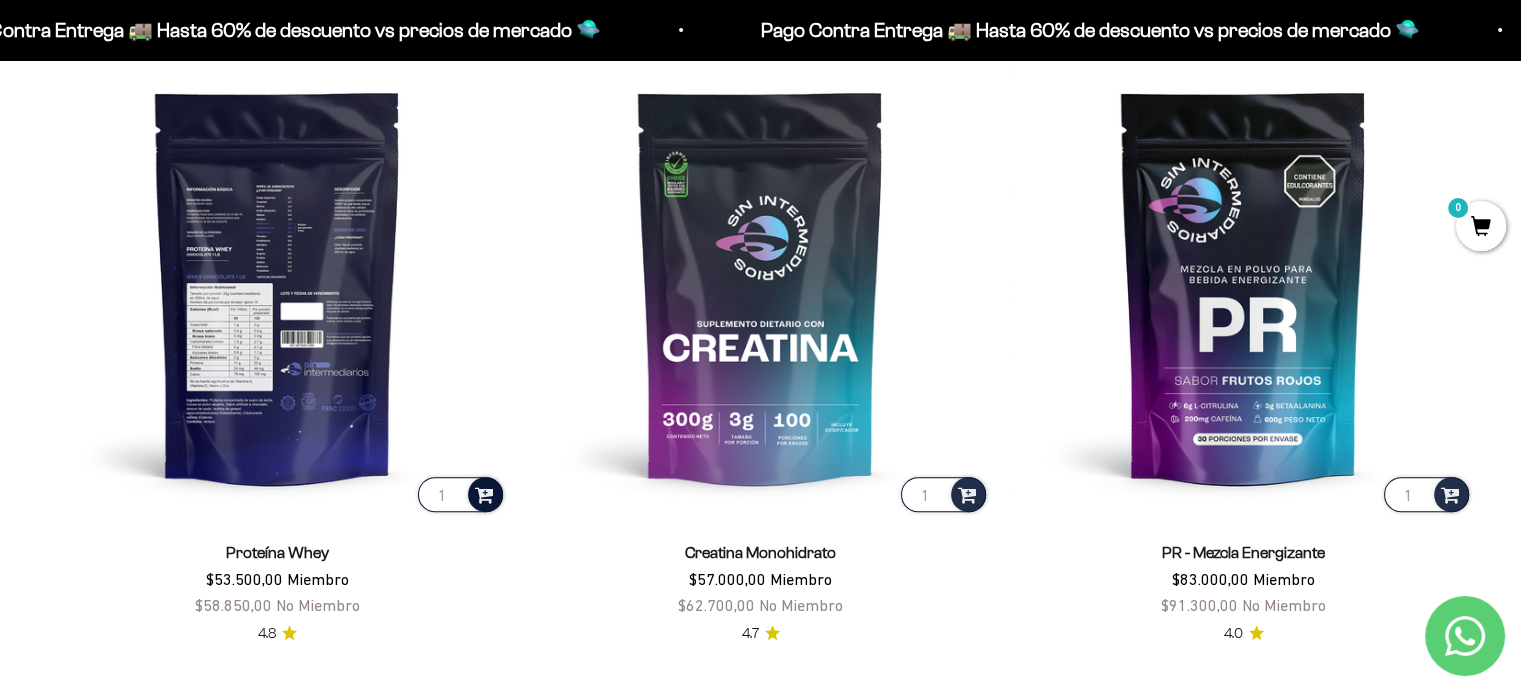 click at bounding box center (484, 493) 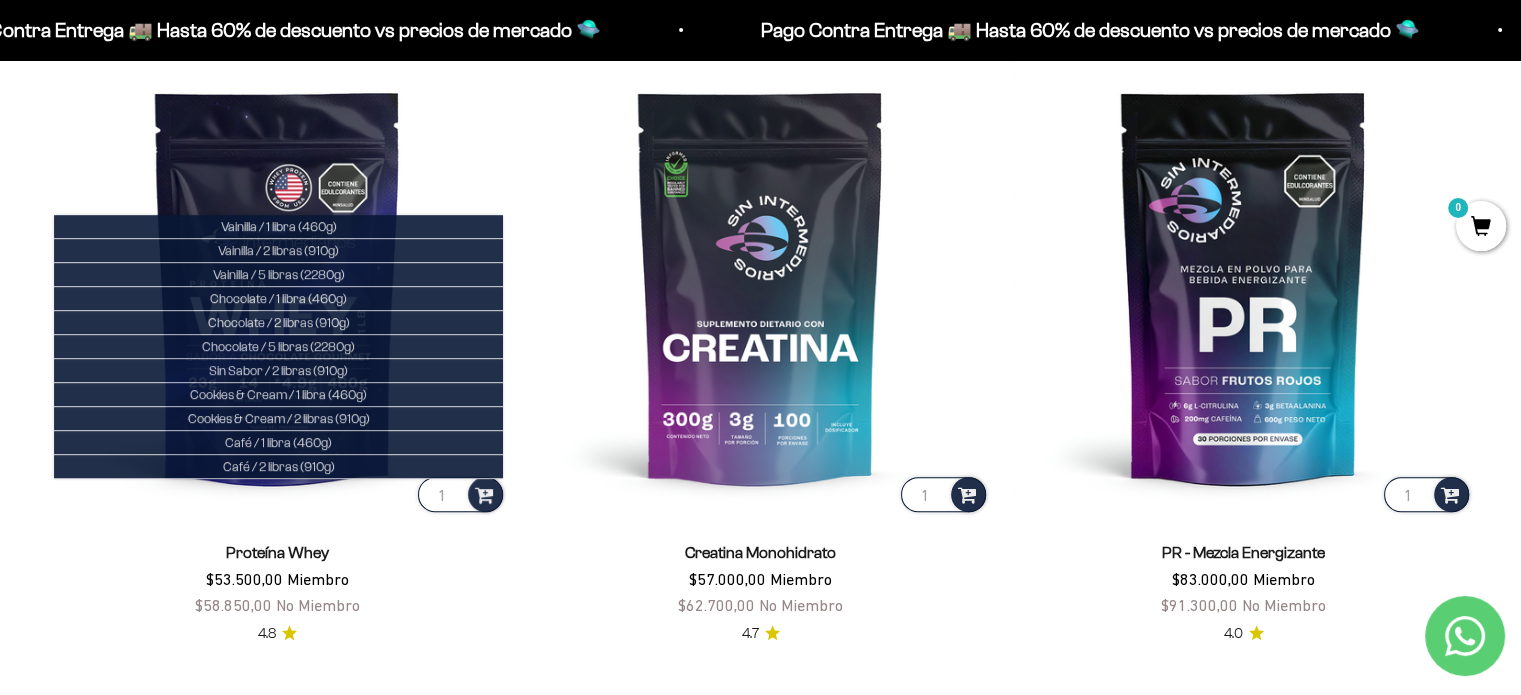 click on "Proteína Whey $53.500,00   Miembro $58.850,00   No Miembro" at bounding box center (277, 579) 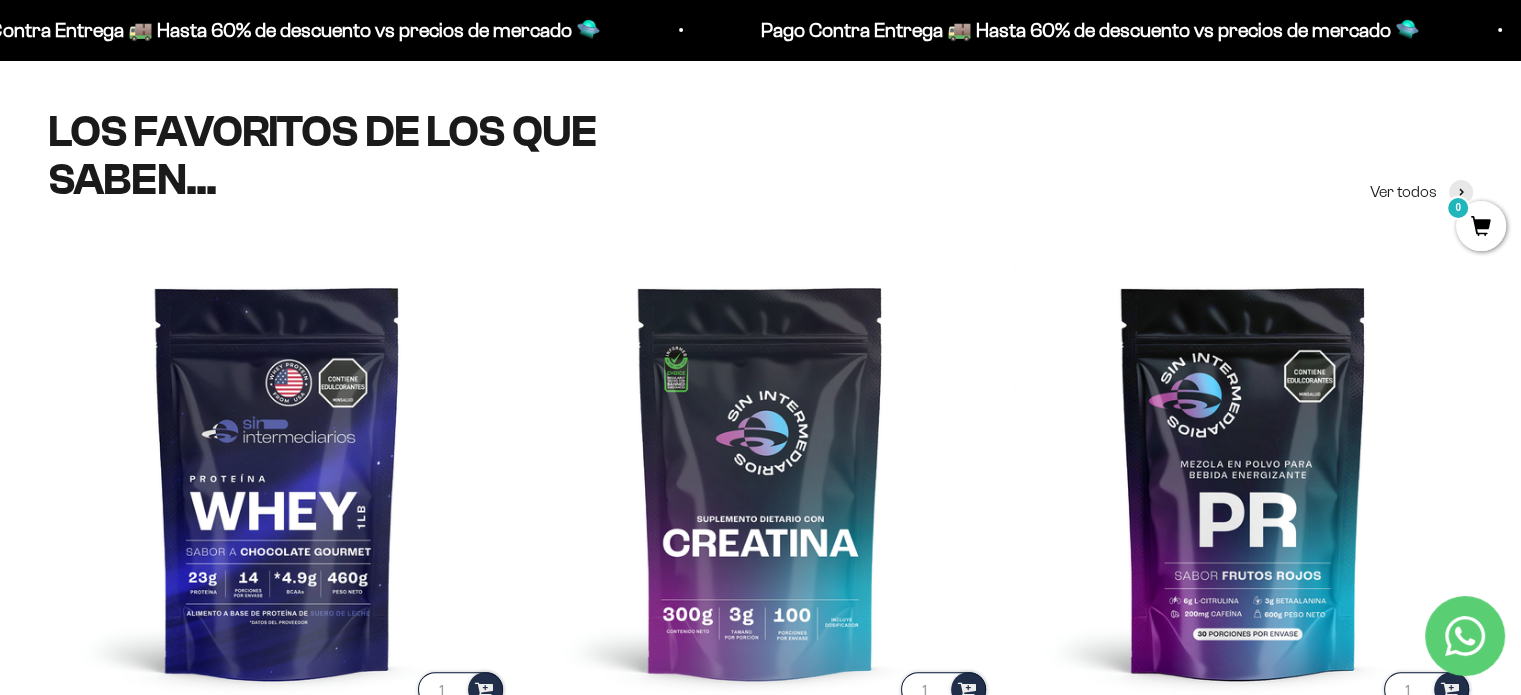 scroll, scrollTop: 660, scrollLeft: 0, axis: vertical 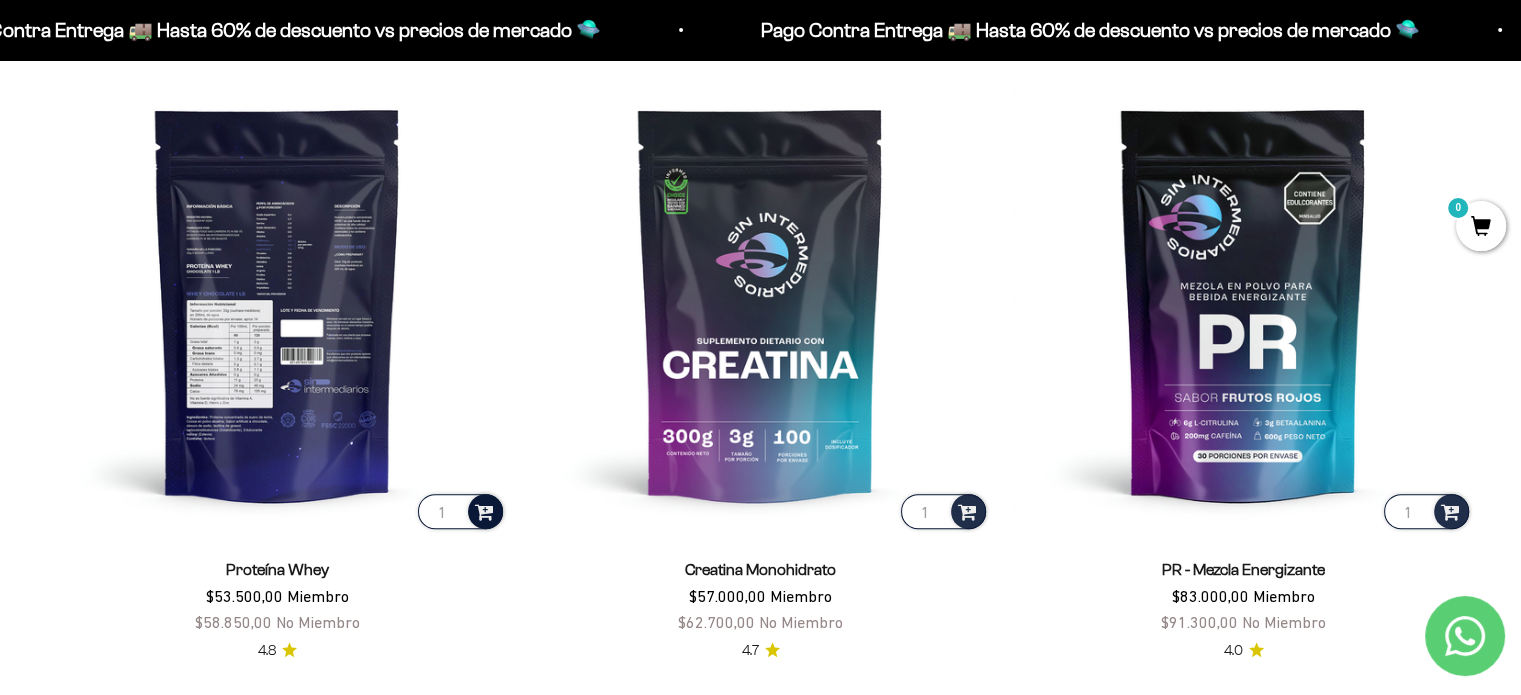 click at bounding box center (484, 510) 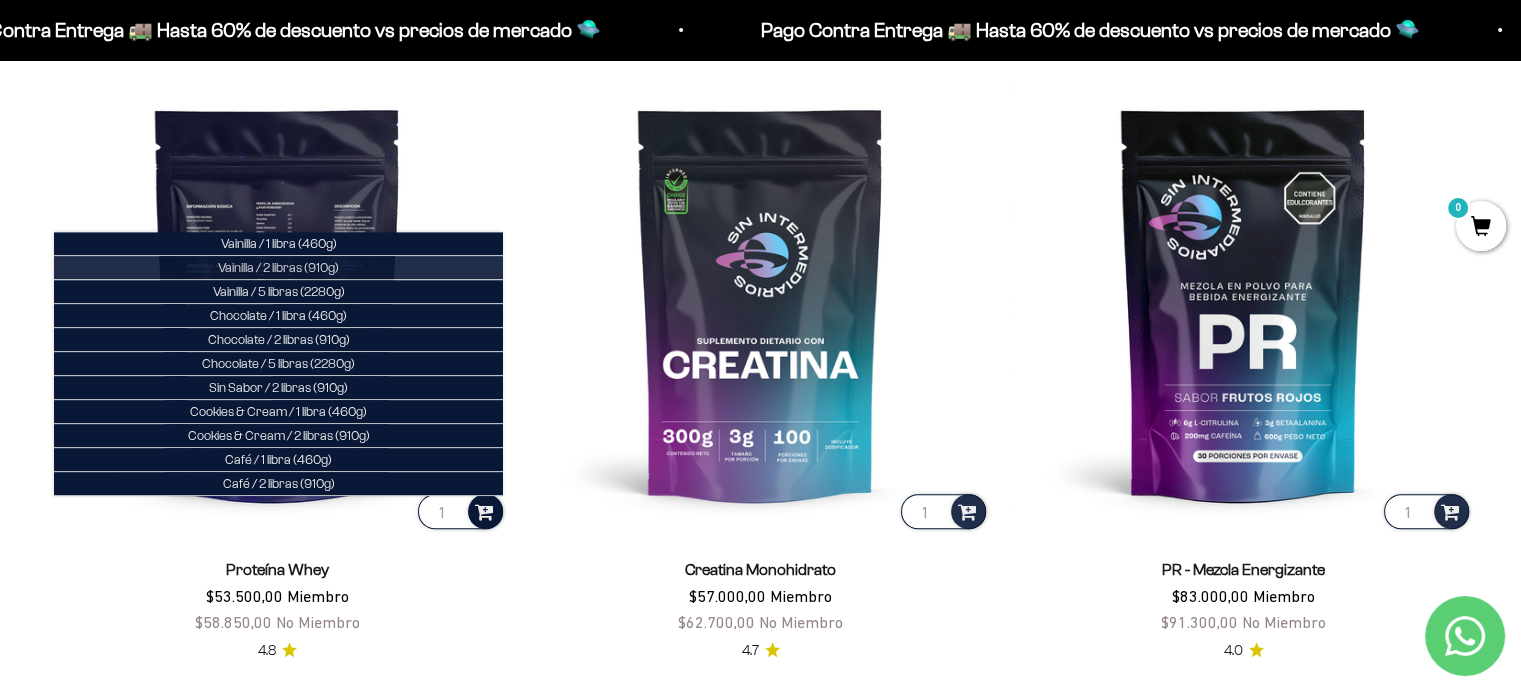click on "Vainilla / 2 libras (910g)" at bounding box center (278, 267) 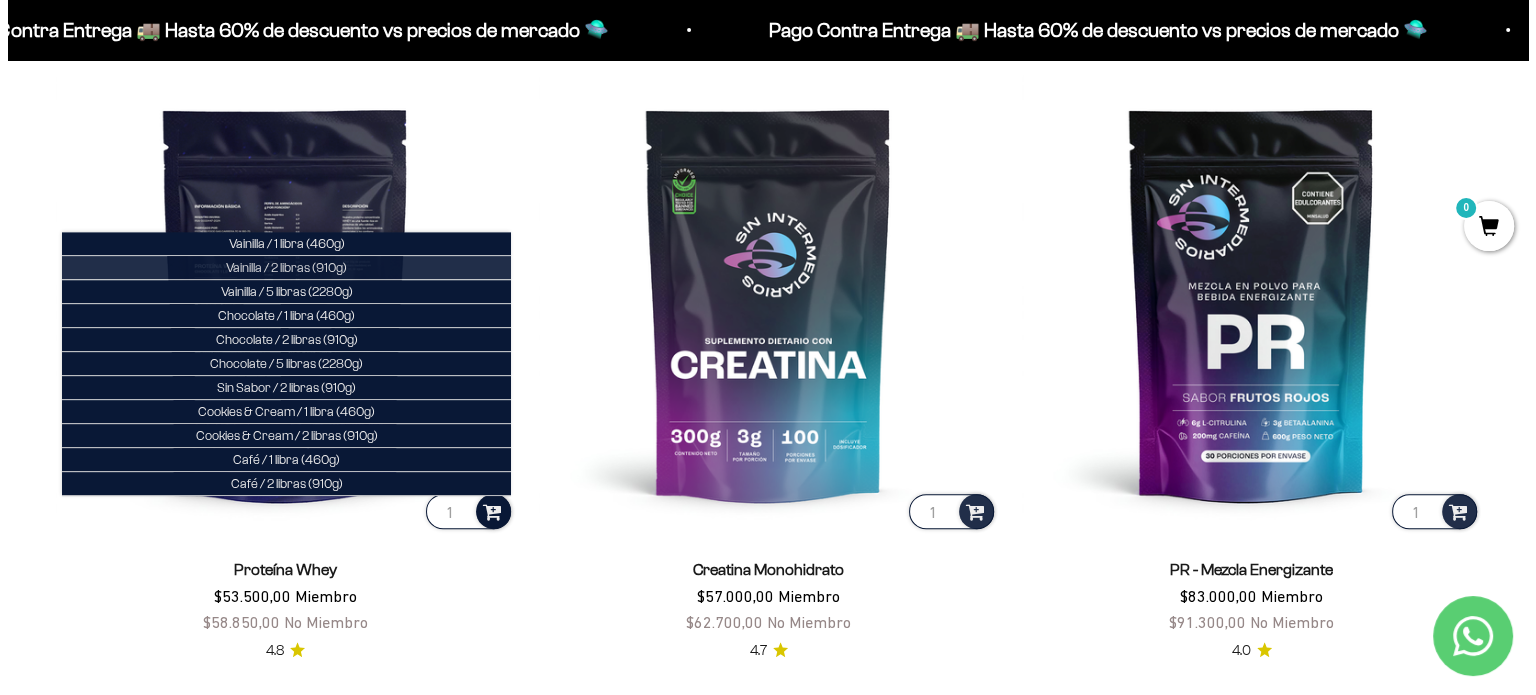scroll, scrollTop: 876, scrollLeft: 0, axis: vertical 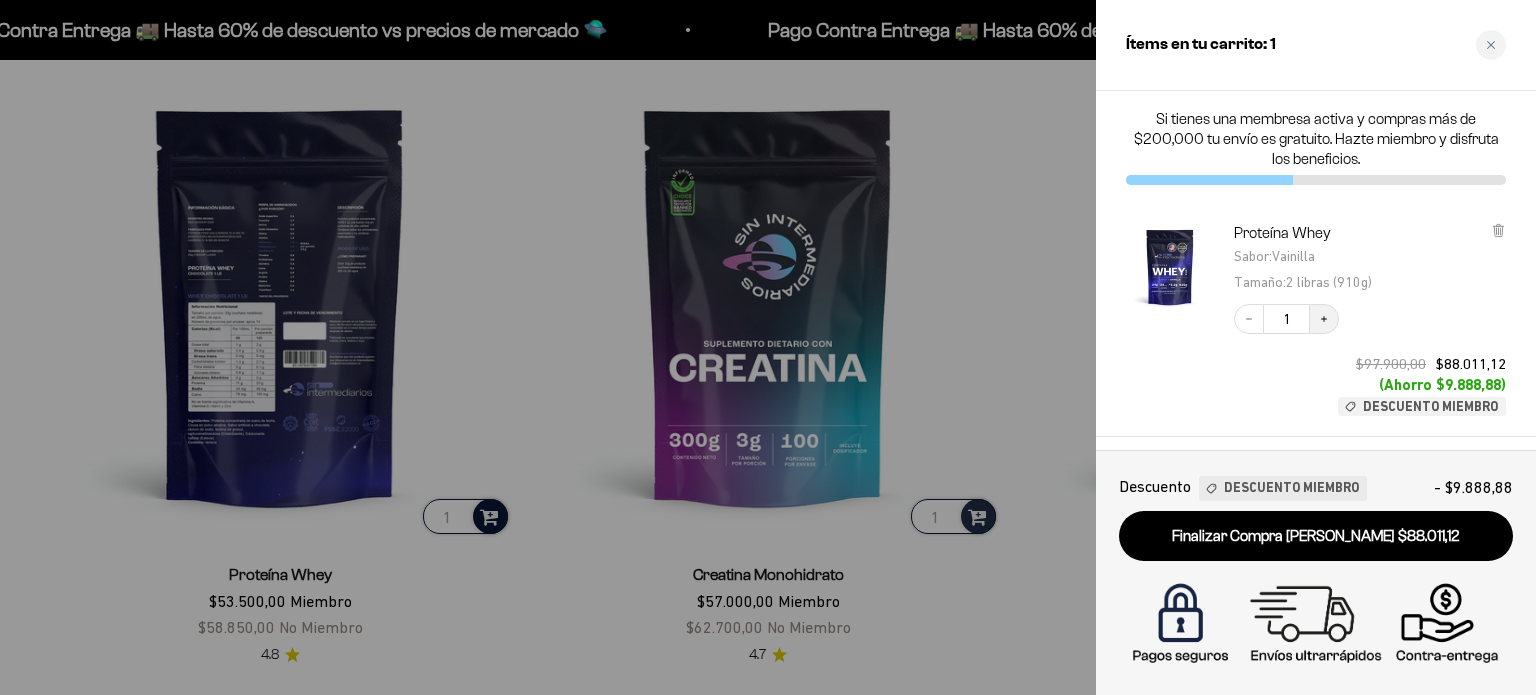click on "Increase quantity" at bounding box center [1324, 319] 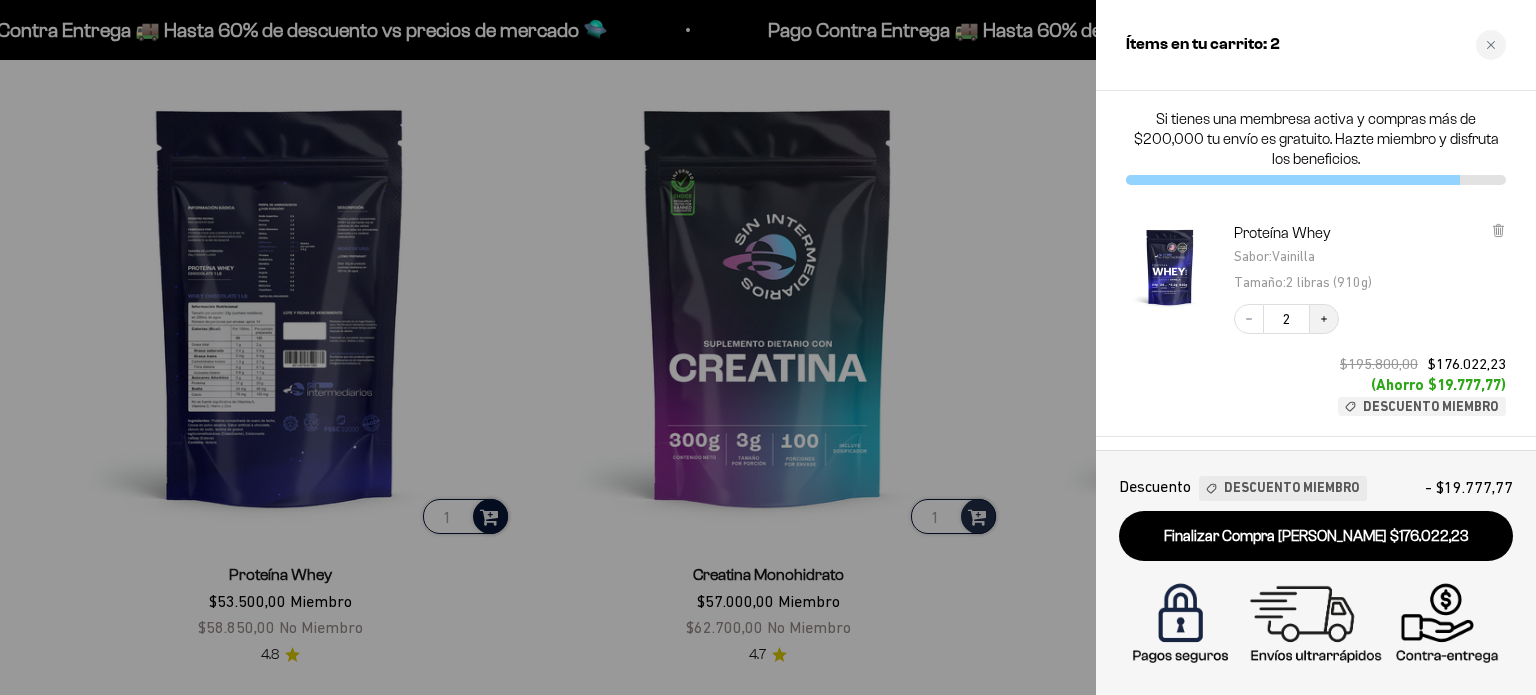 click 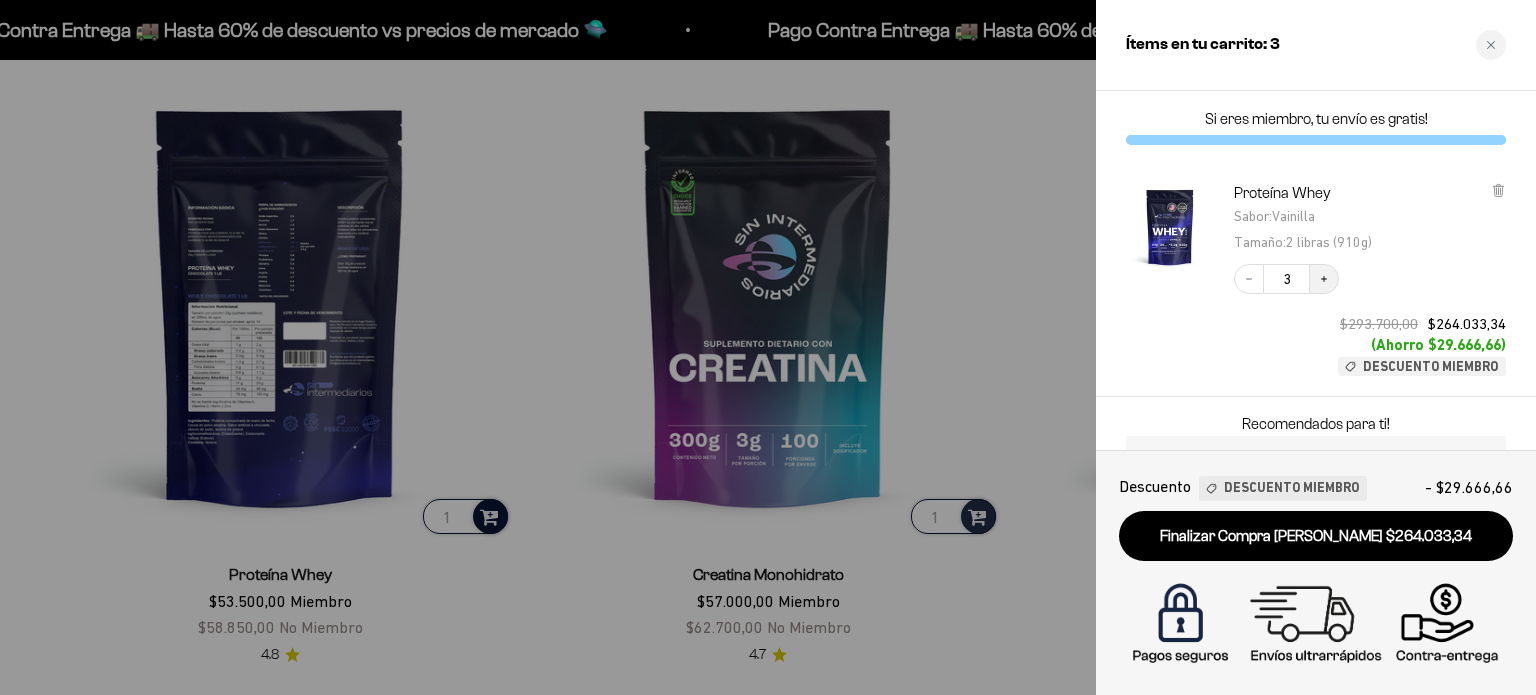 click 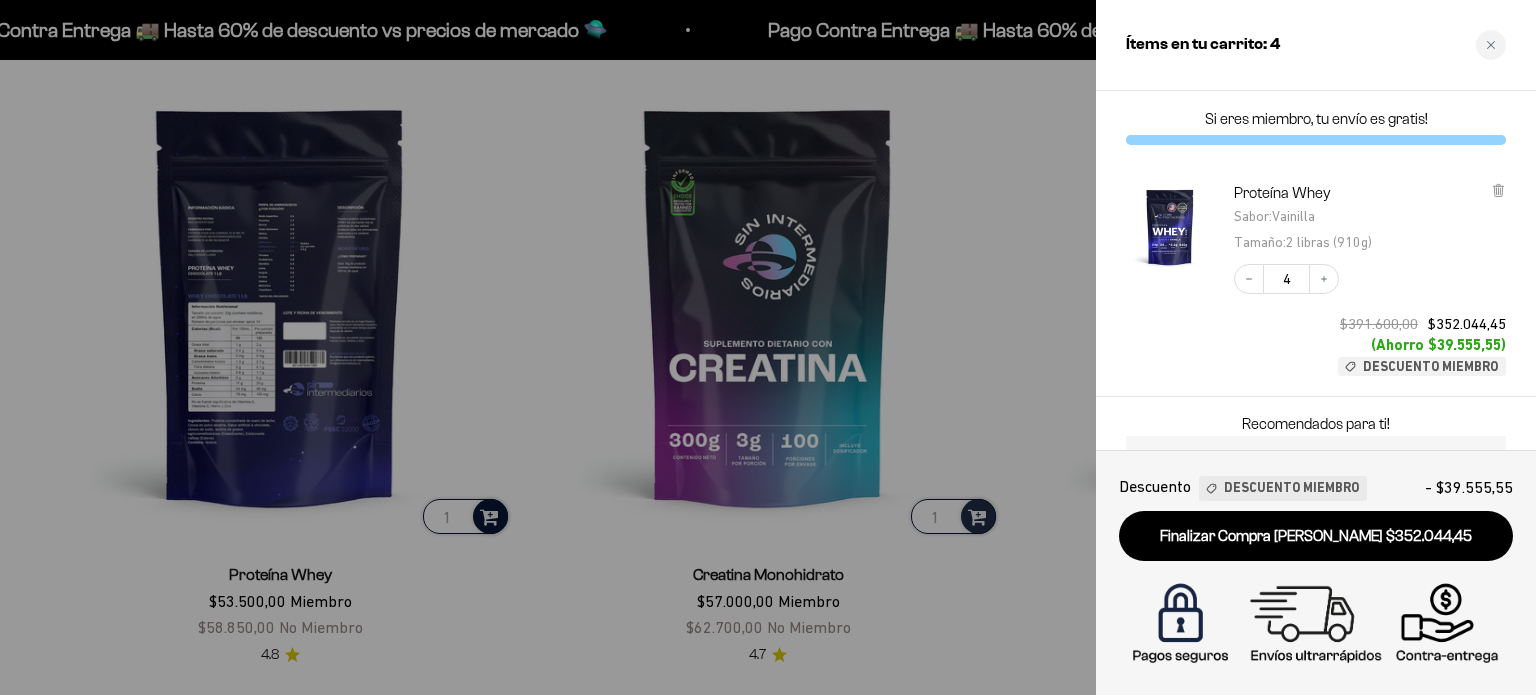 click at bounding box center (768, 347) 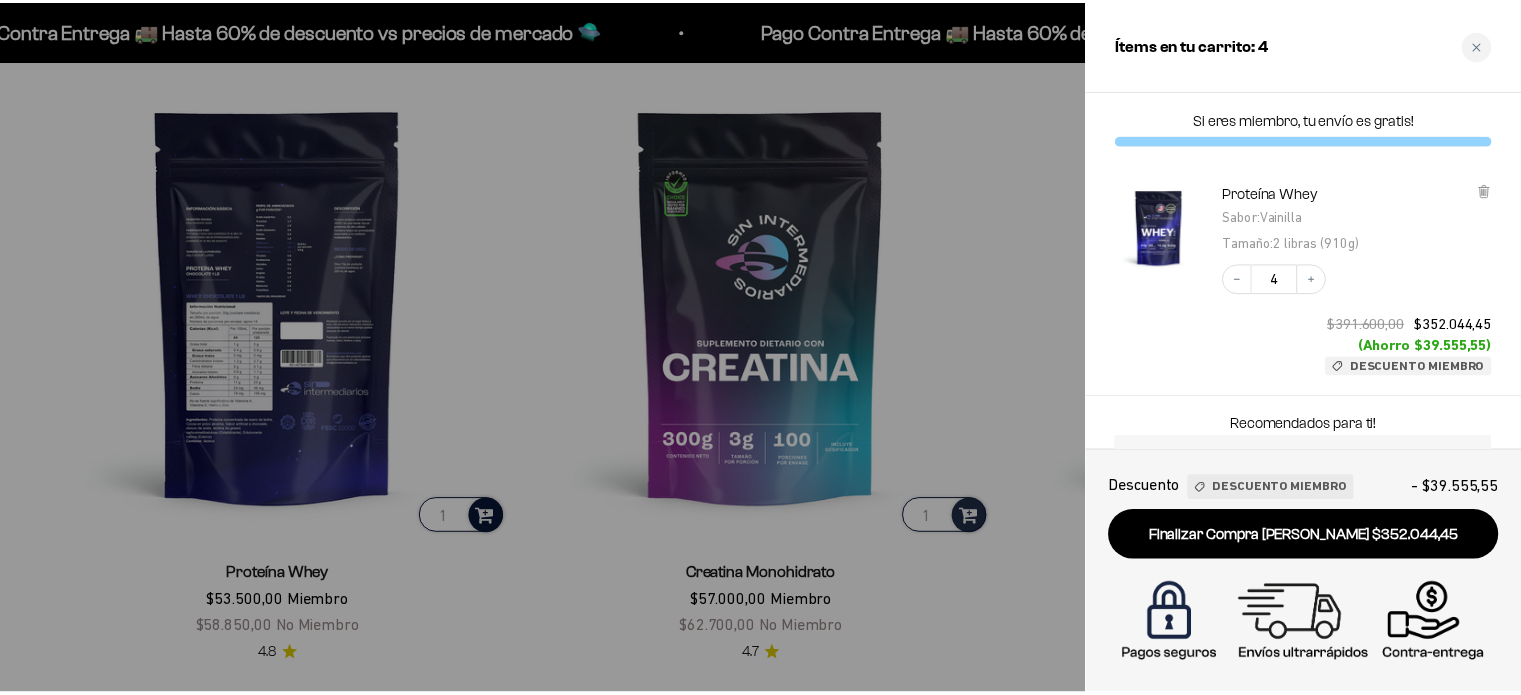 scroll, scrollTop: 871, scrollLeft: 0, axis: vertical 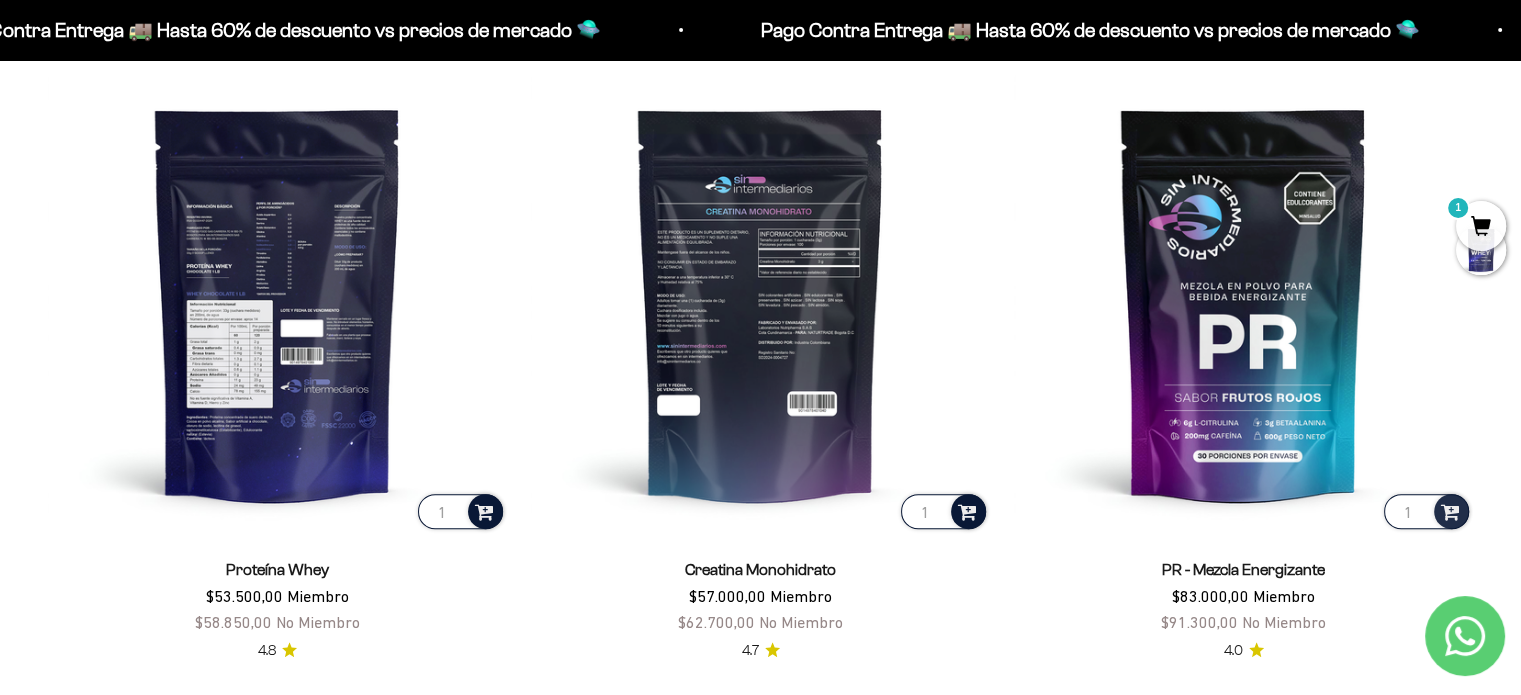 click at bounding box center (967, 510) 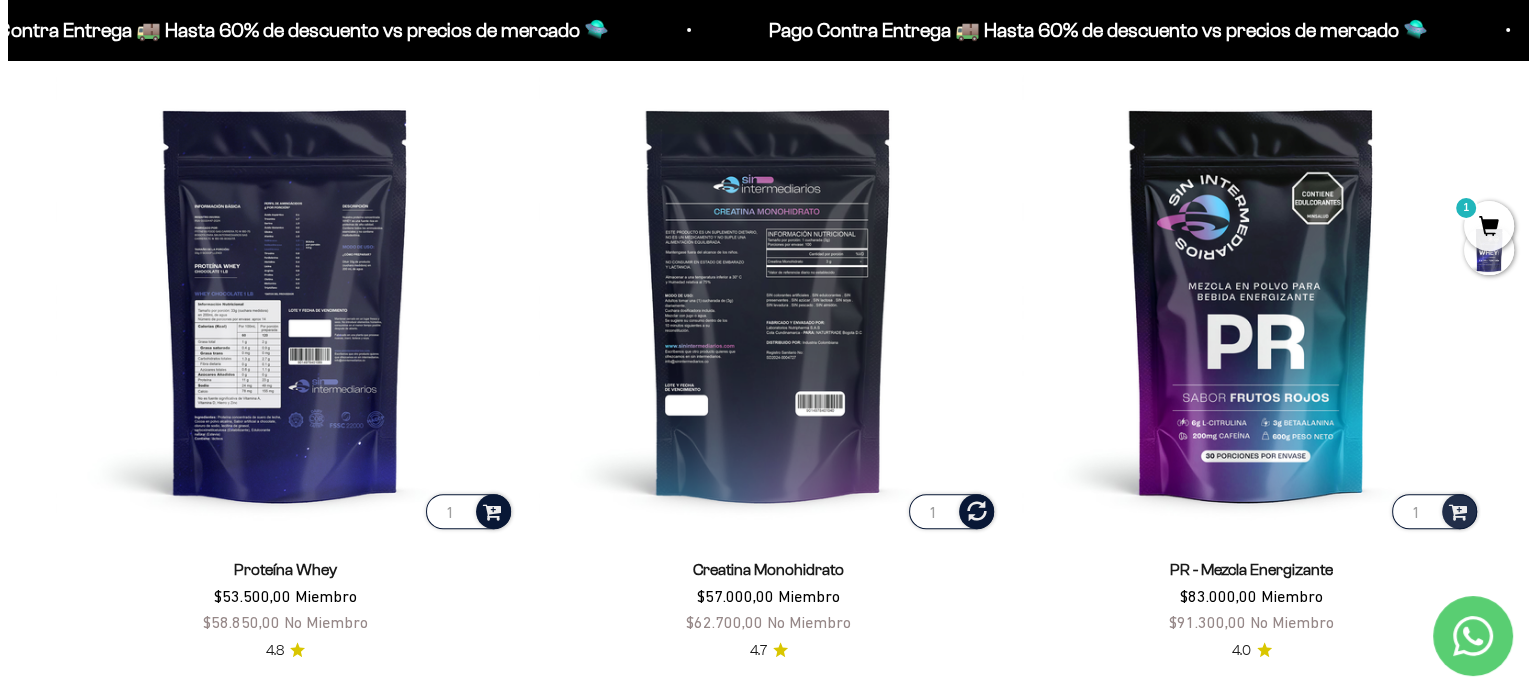 scroll, scrollTop: 876, scrollLeft: 0, axis: vertical 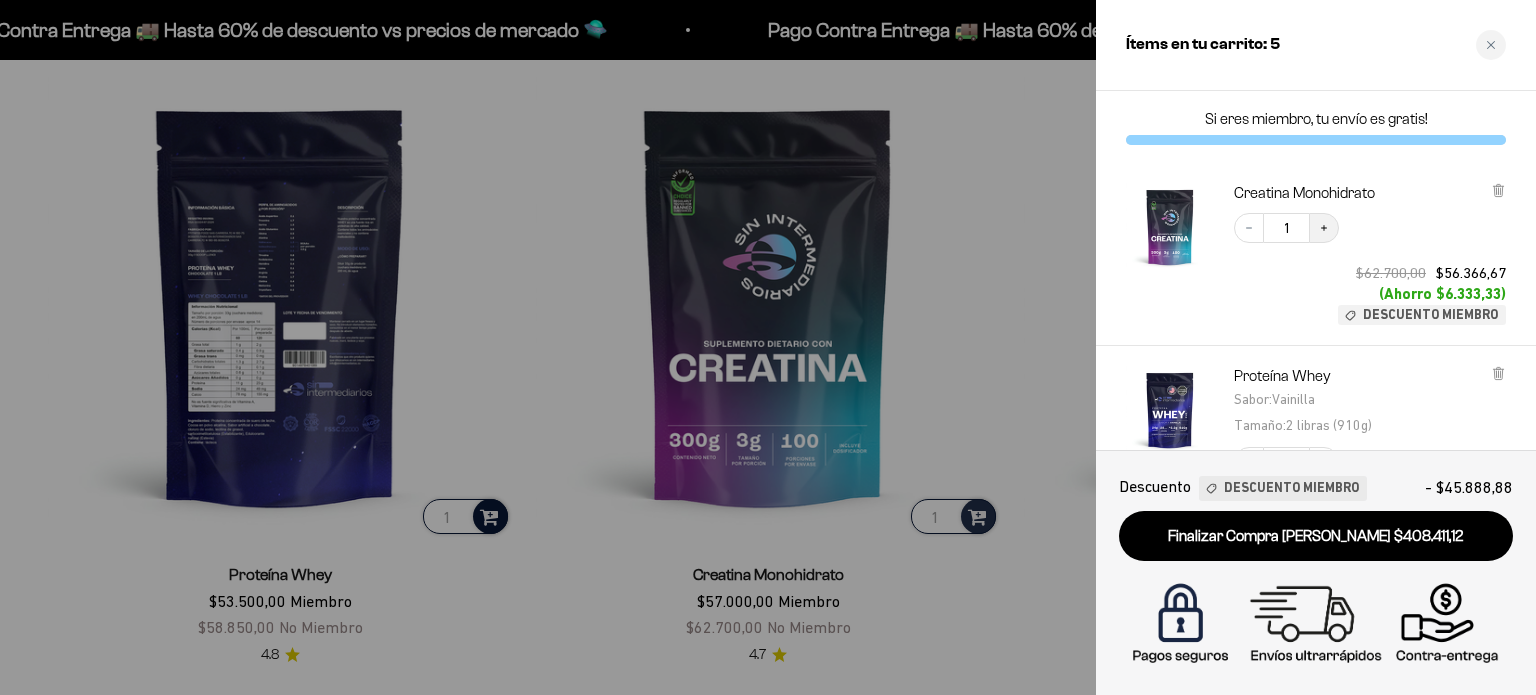 click 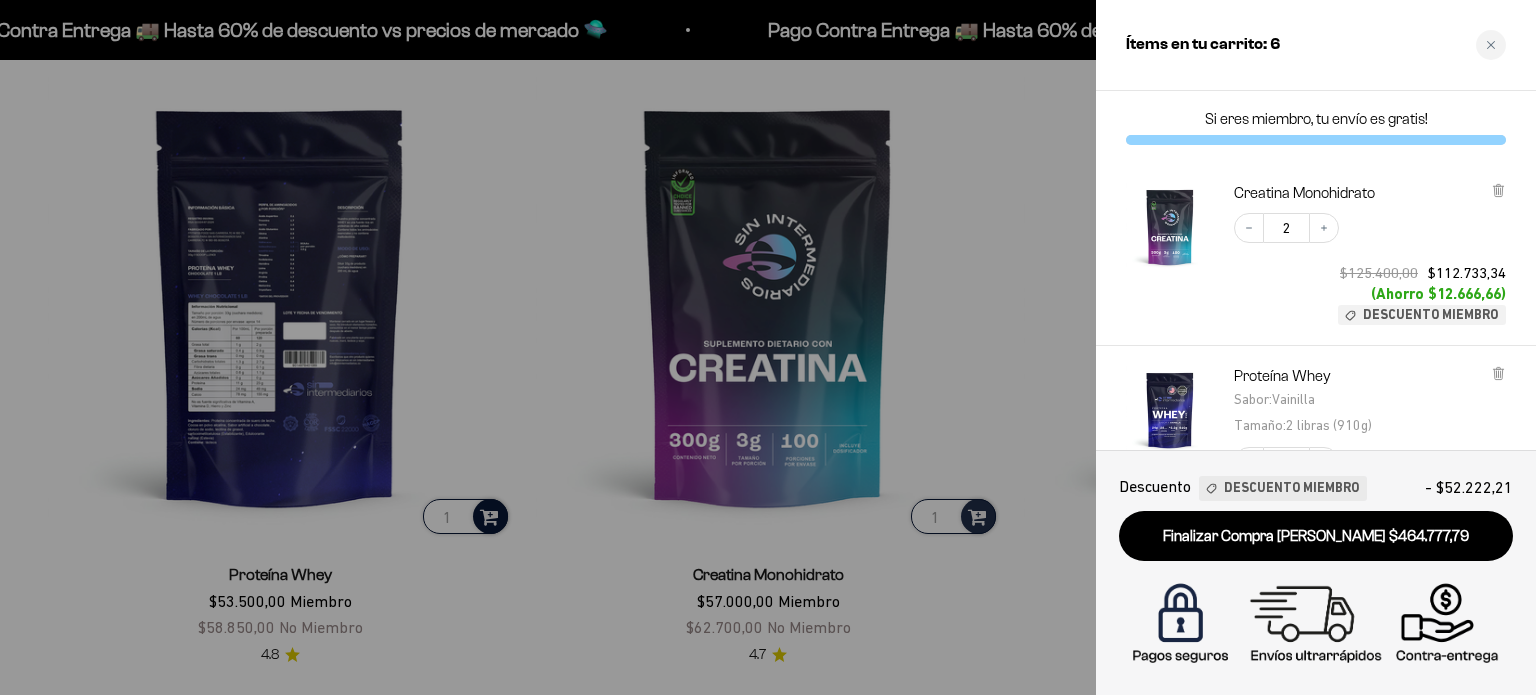 click 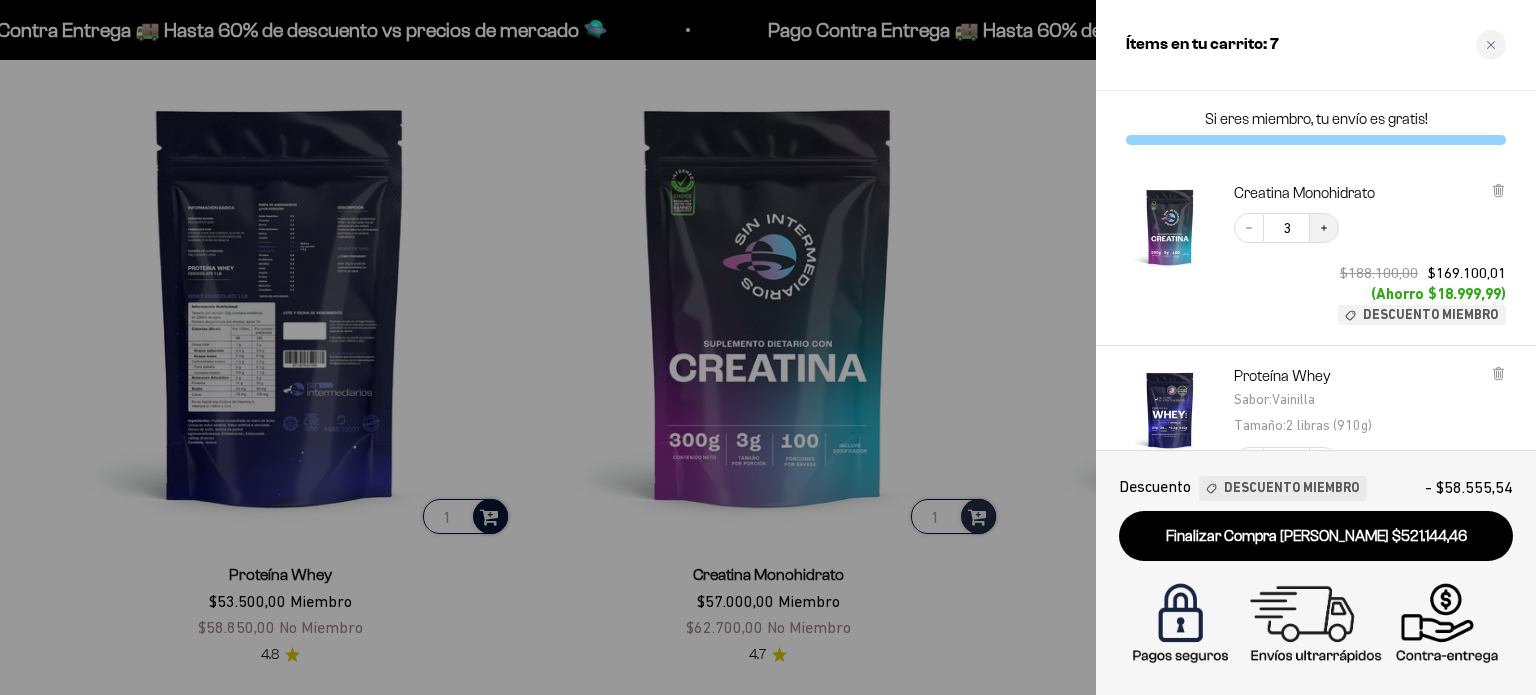 click on "Increase quantity" at bounding box center (1324, 228) 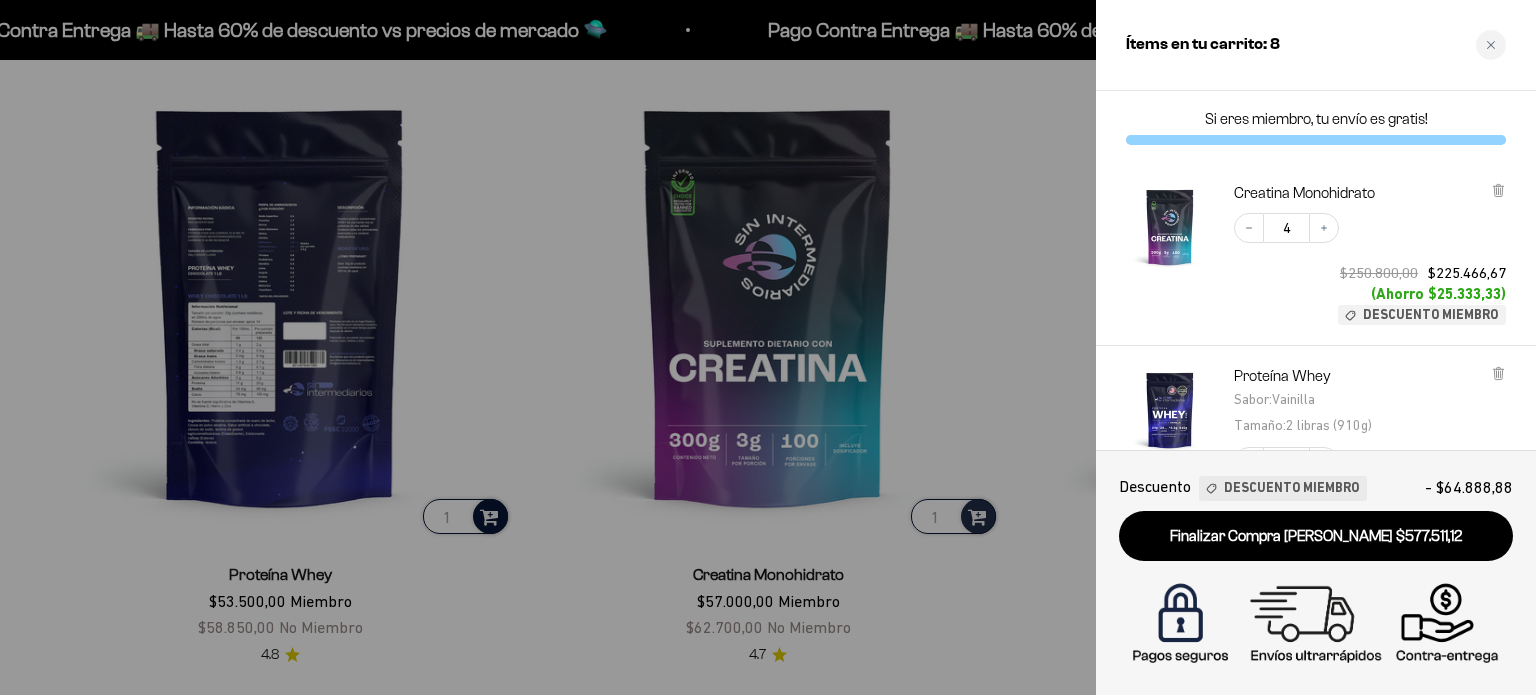 click at bounding box center (768, 347) 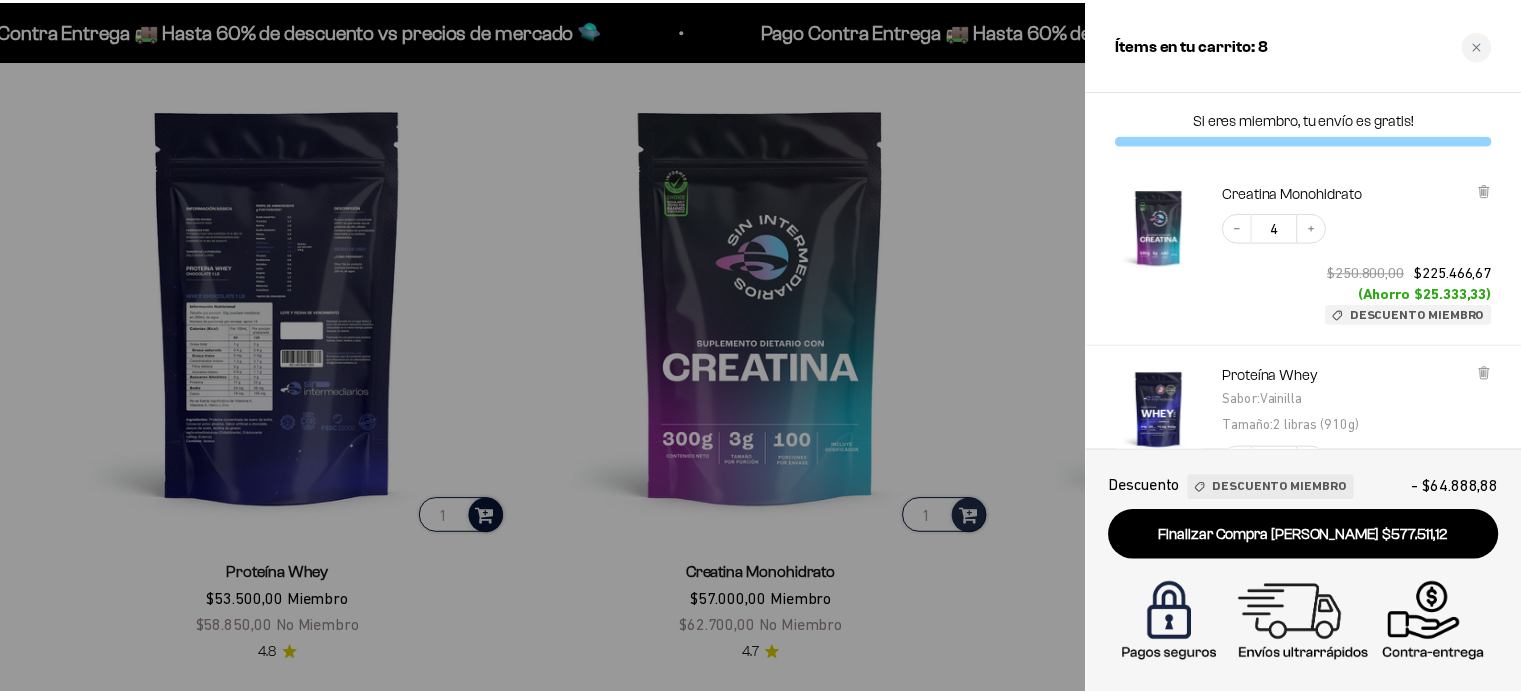 scroll, scrollTop: 871, scrollLeft: 0, axis: vertical 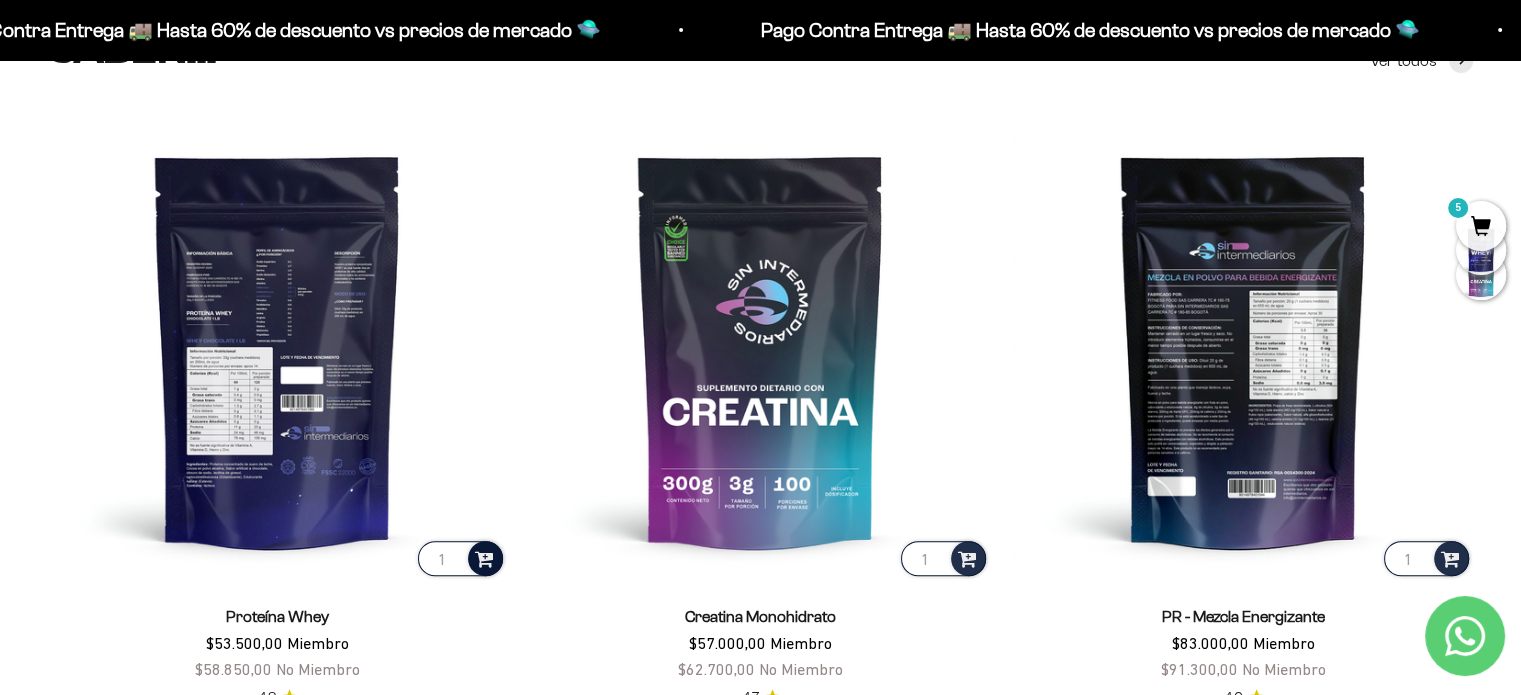 click at bounding box center [1243, 350] 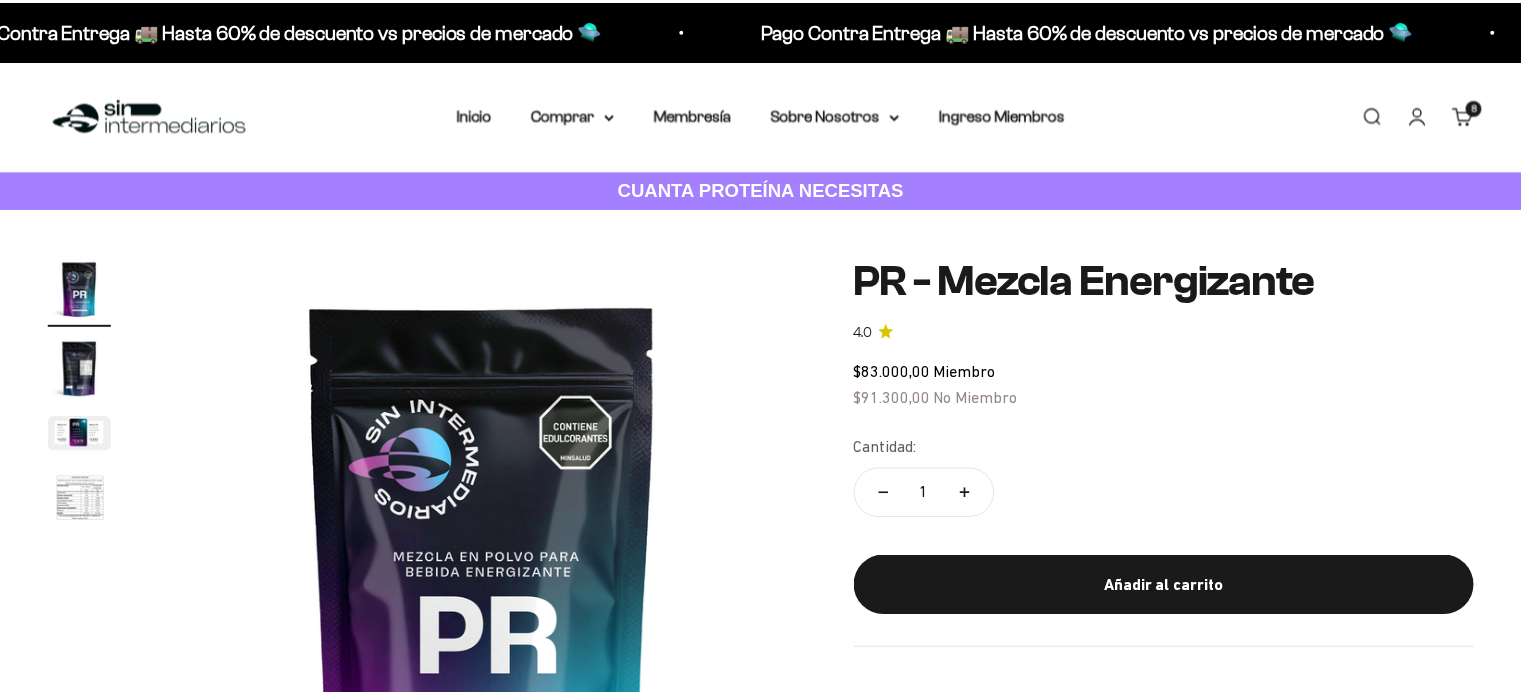 scroll, scrollTop: 0, scrollLeft: 0, axis: both 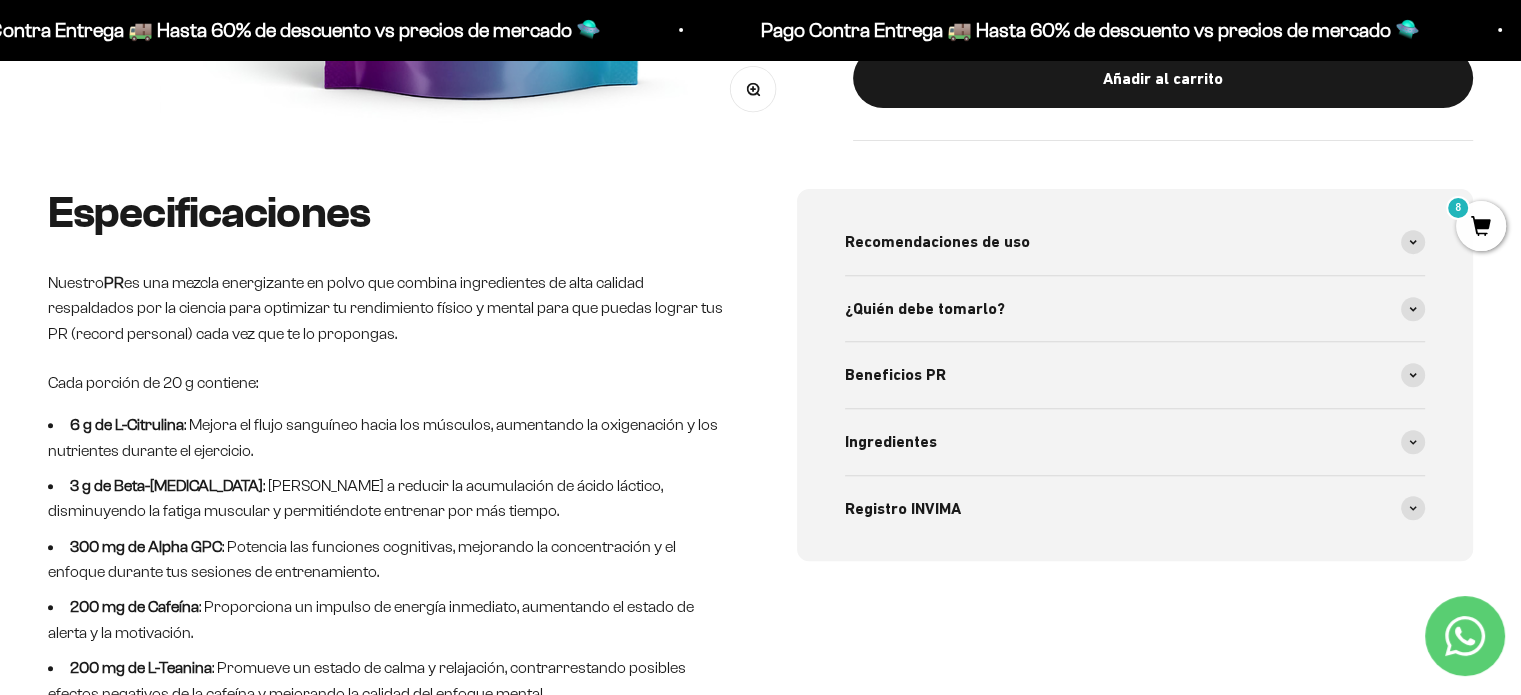 drag, startPoint x: 1535, startPoint y: 84, endPoint x: 1528, endPoint y: 180, distance: 96.25487 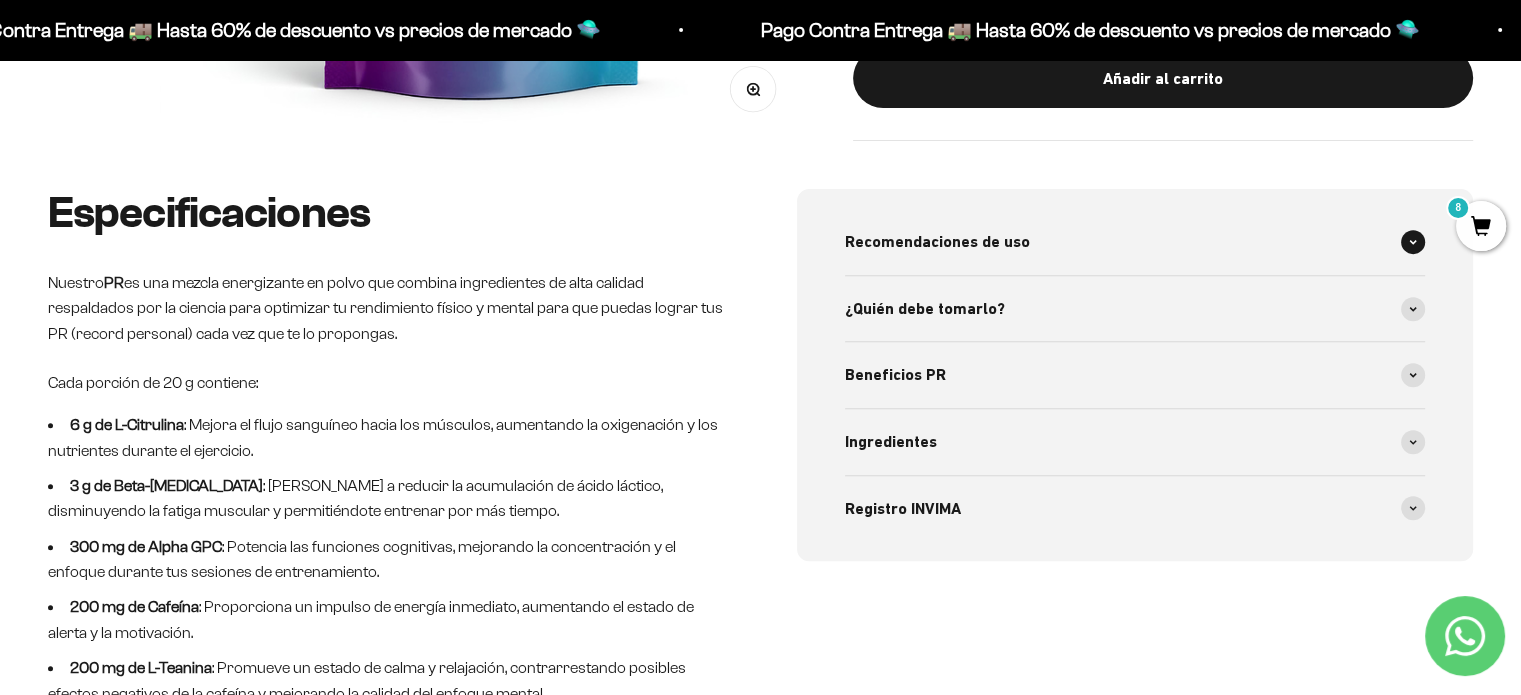 click at bounding box center [1413, 242] 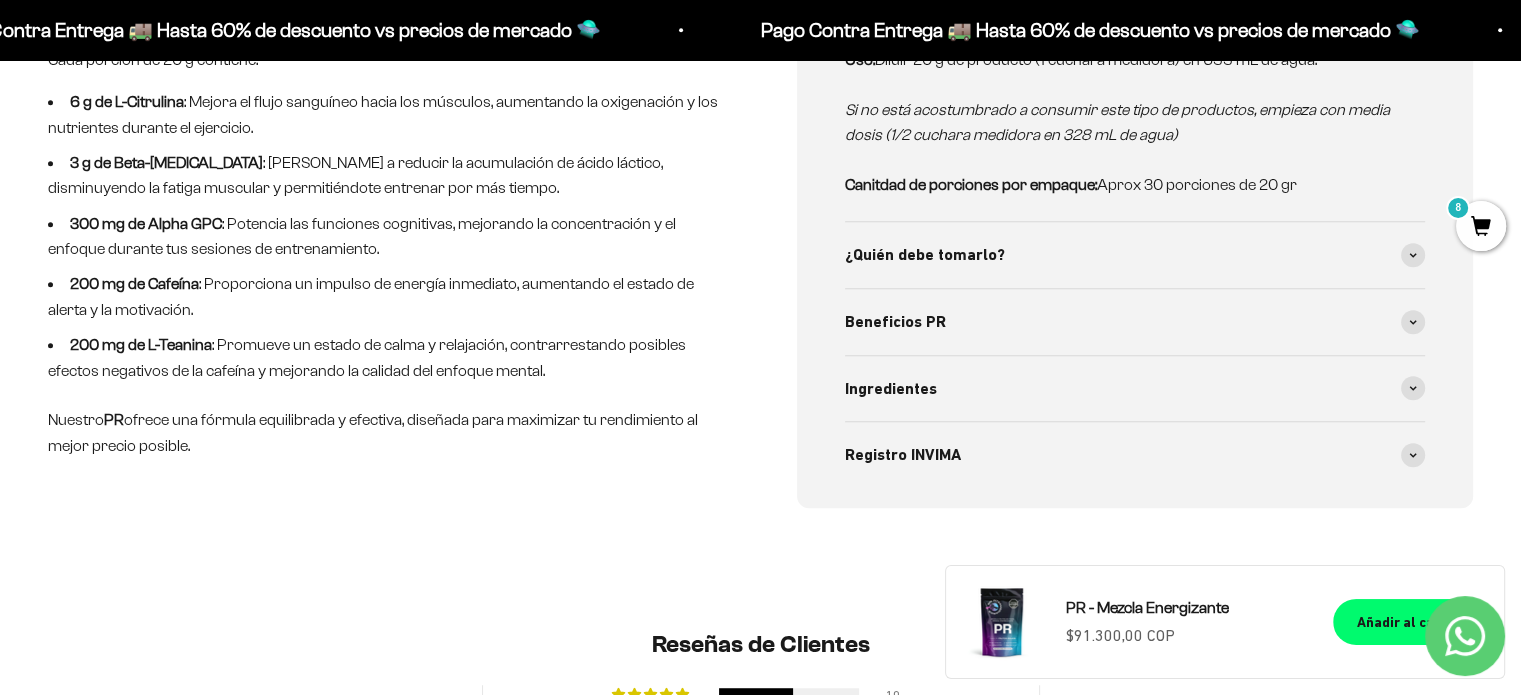 scroll, scrollTop: 1059, scrollLeft: 0, axis: vertical 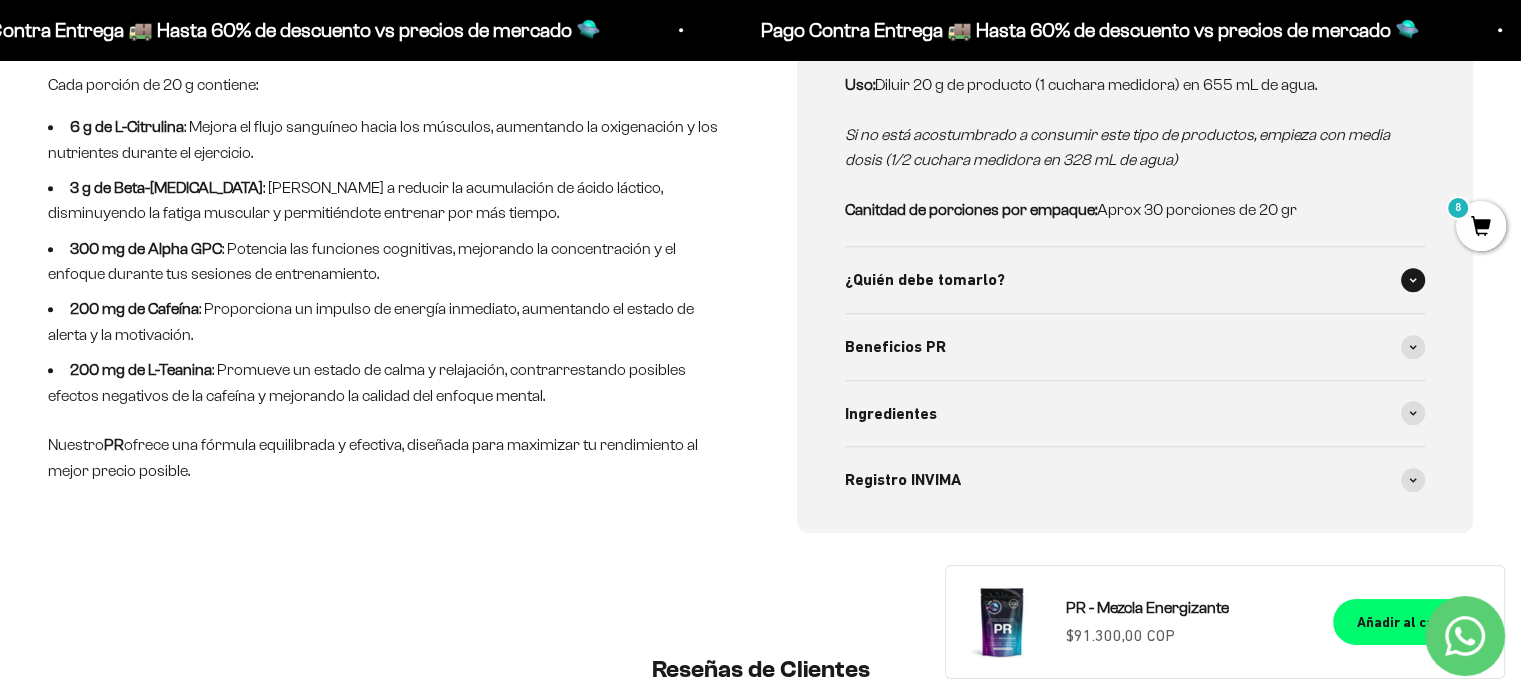 click 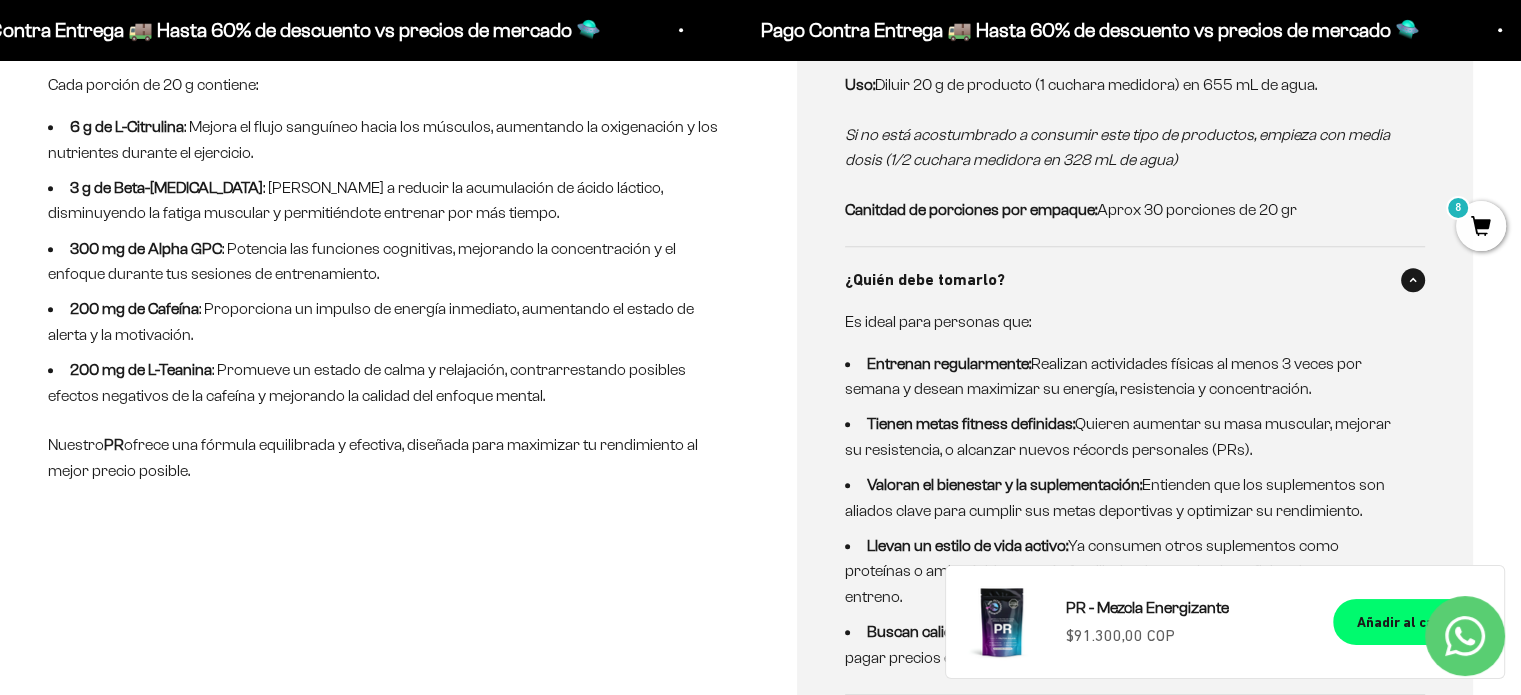 scroll, scrollTop: 1060, scrollLeft: 0, axis: vertical 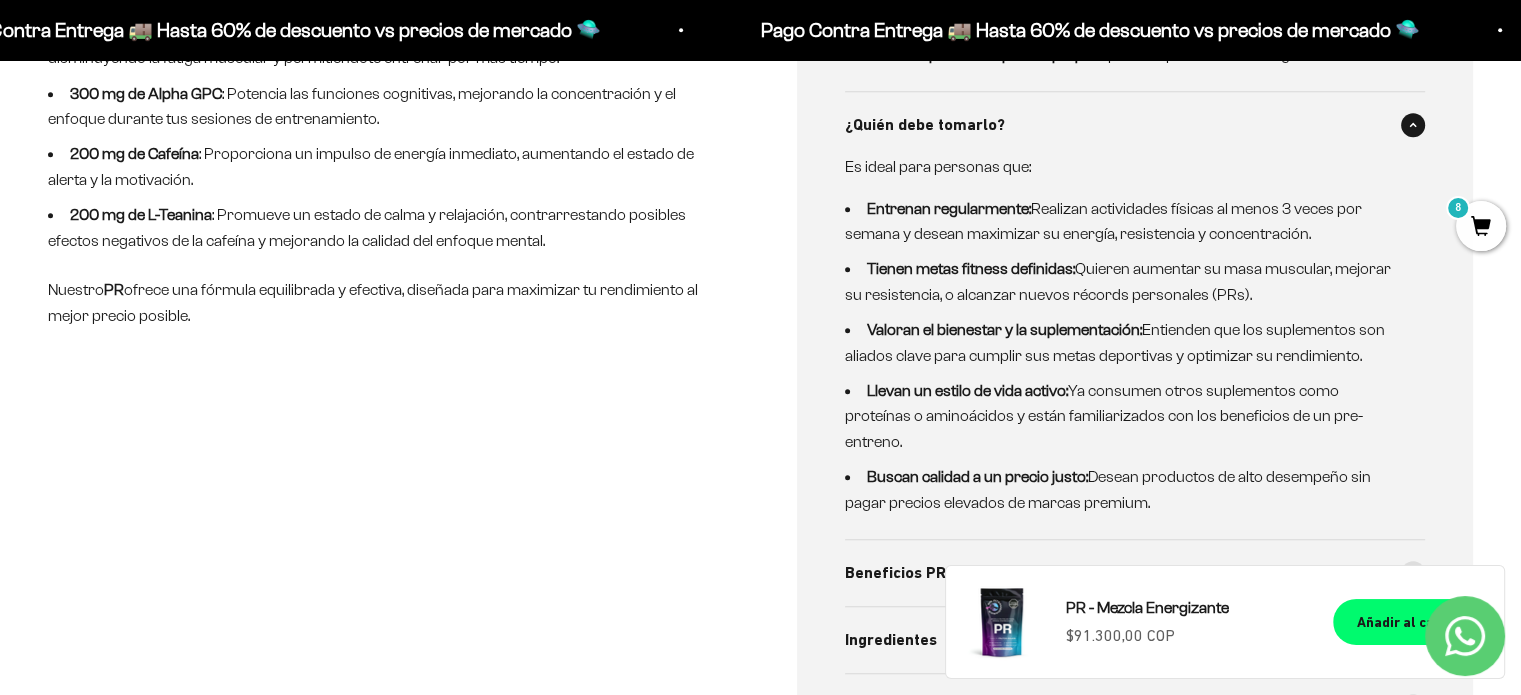 click 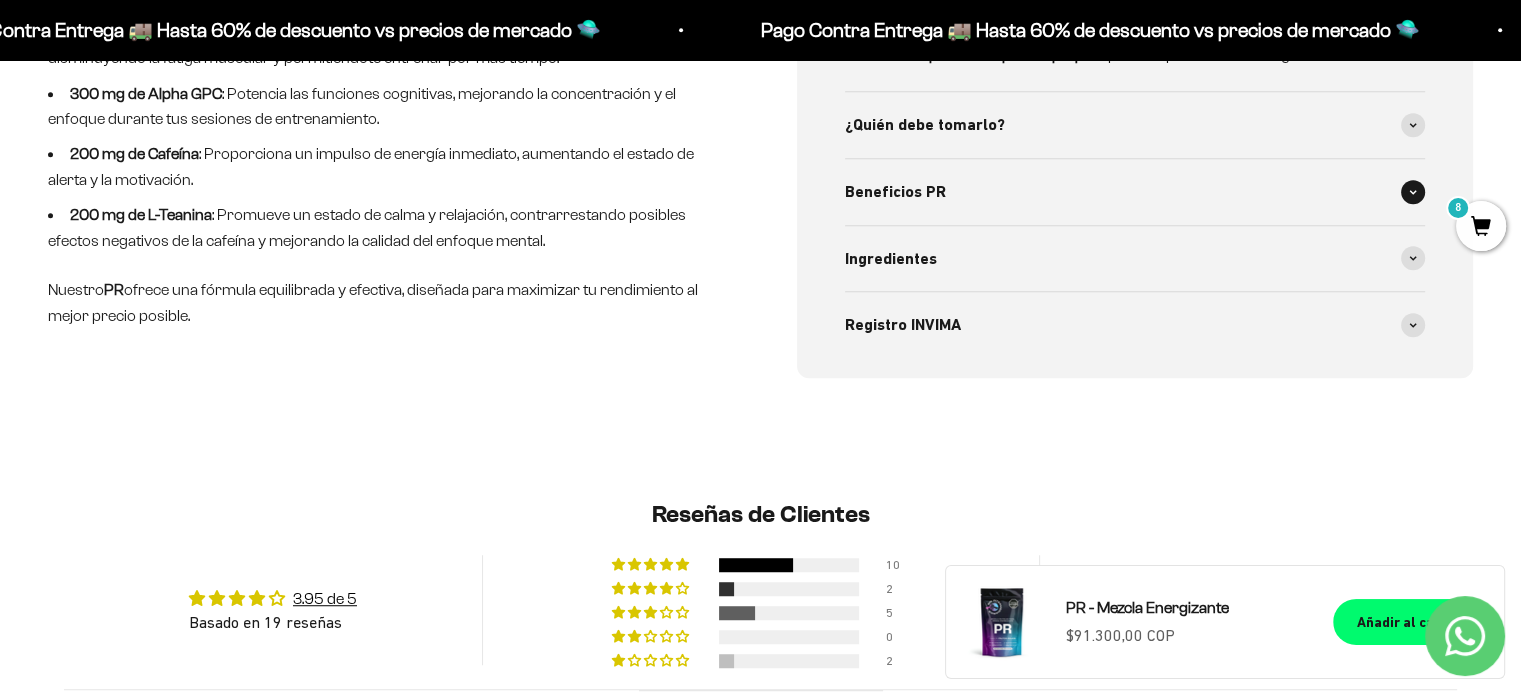 click at bounding box center (1413, 192) 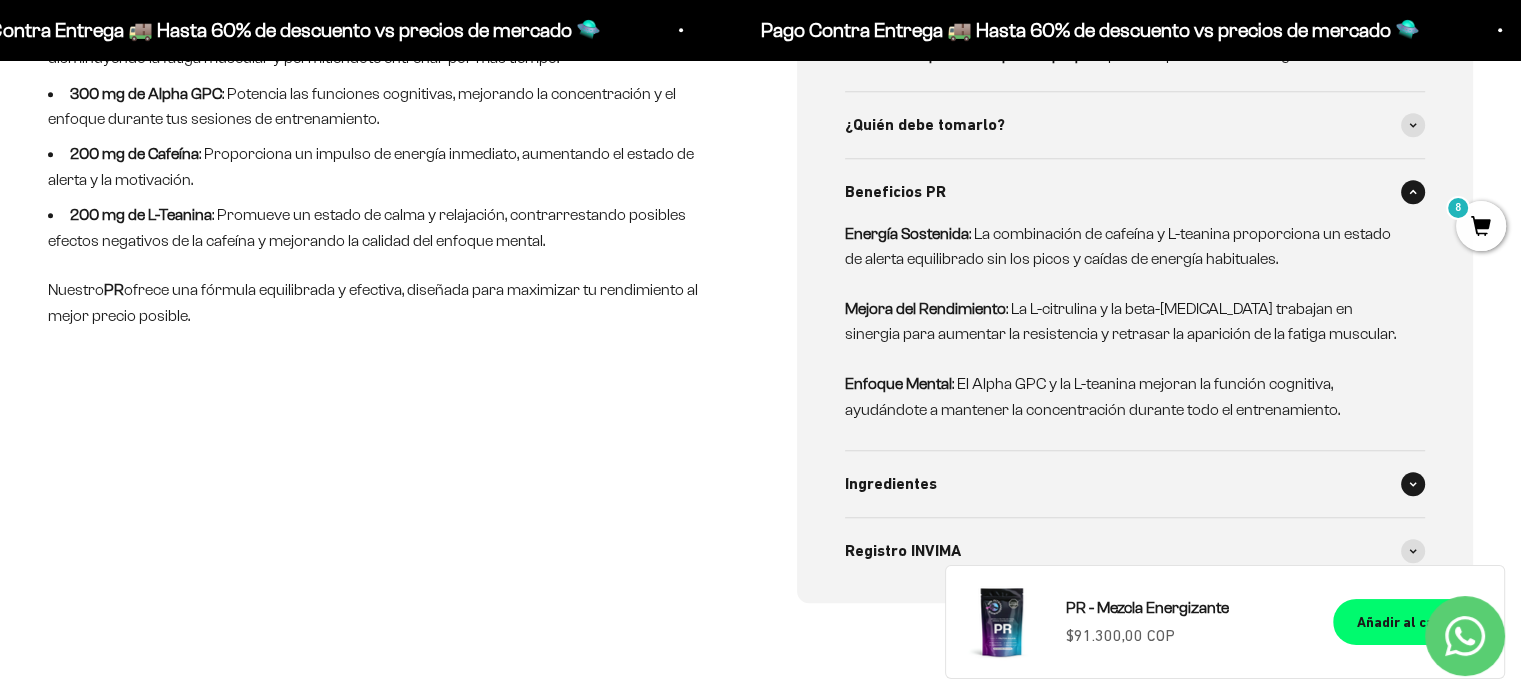 click 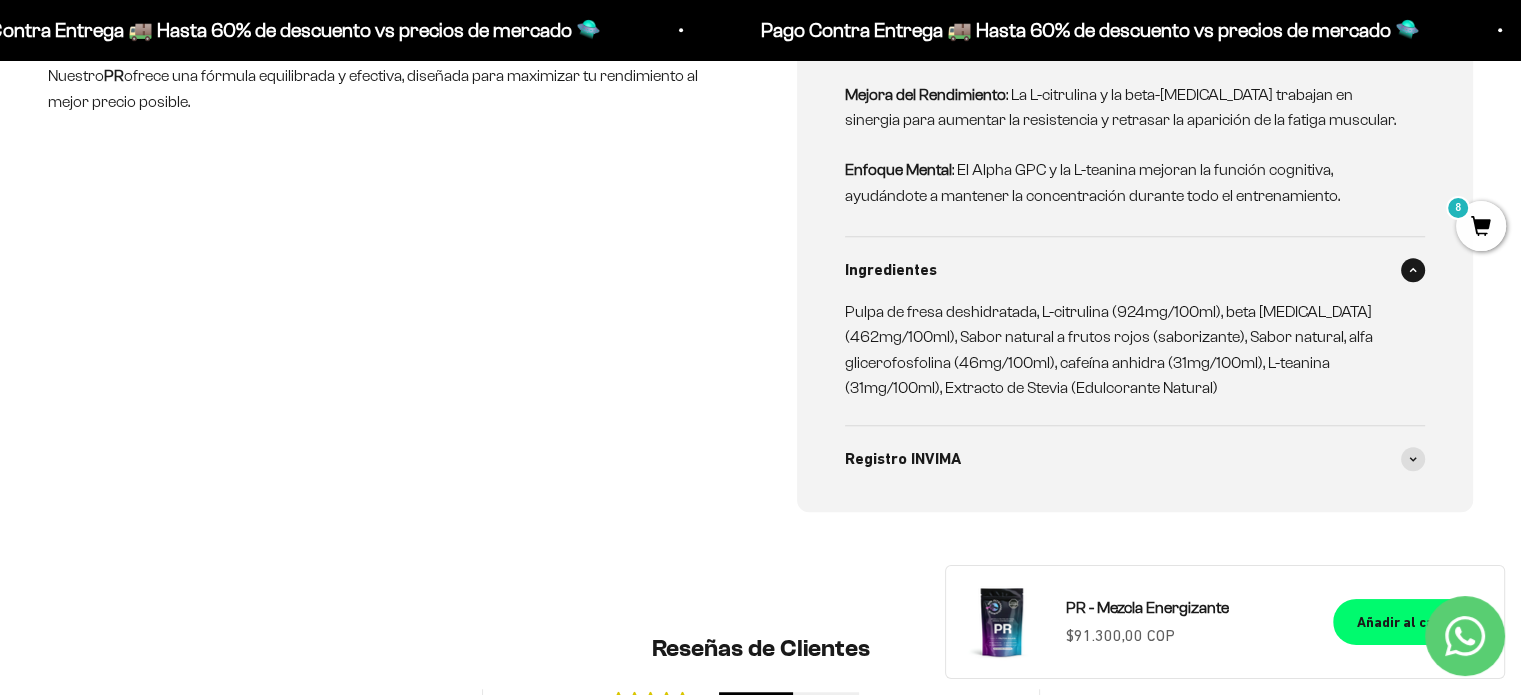 scroll, scrollTop: 1456, scrollLeft: 0, axis: vertical 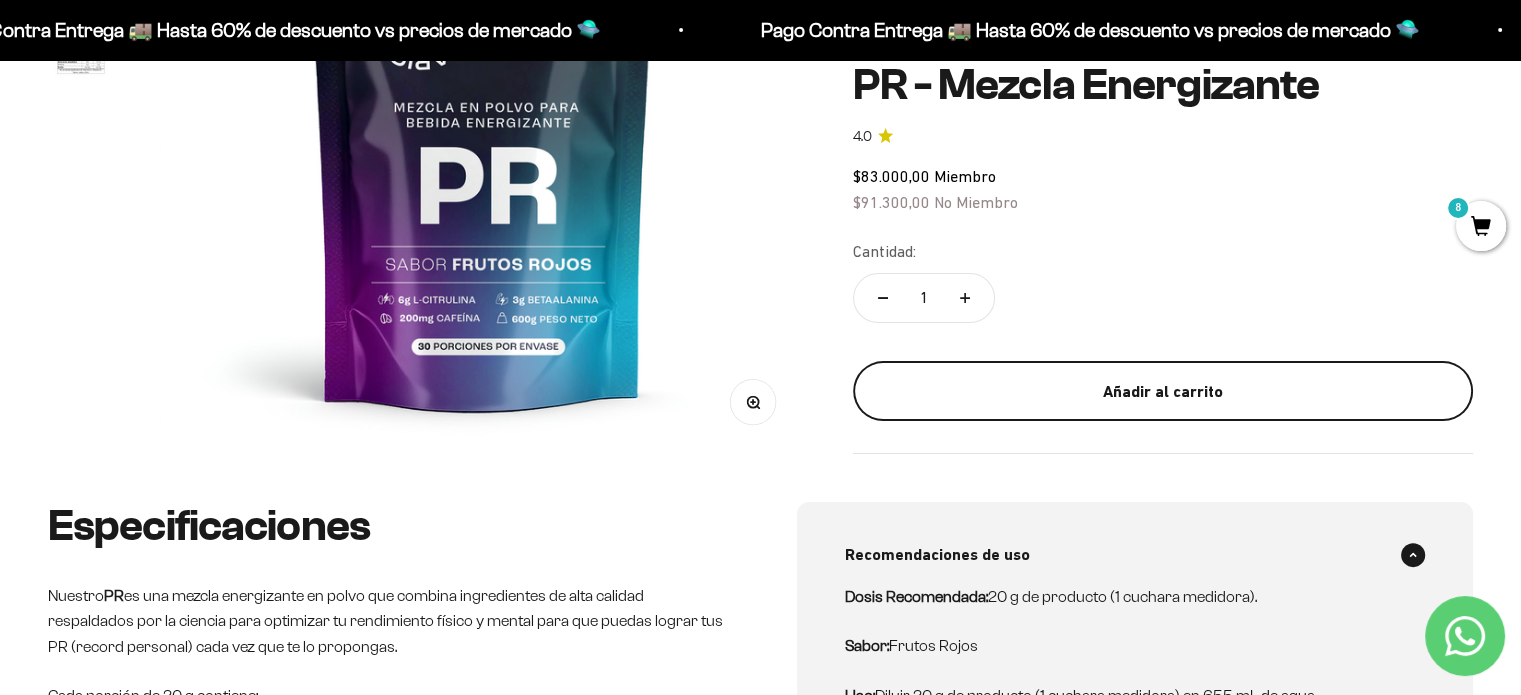 click on "Añadir al carrito" at bounding box center [1163, 391] 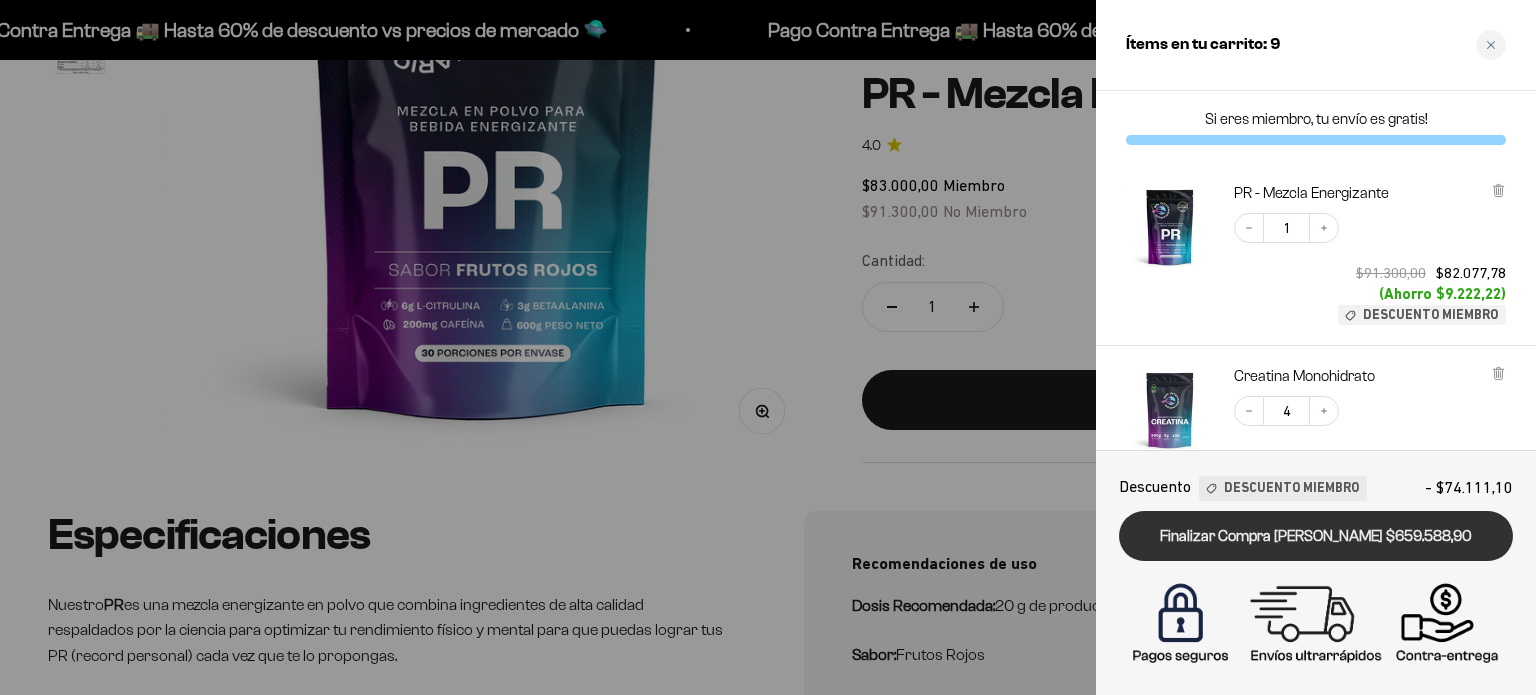 click on "Finalizar Compra Segura $659.588,90" at bounding box center (1316, 536) 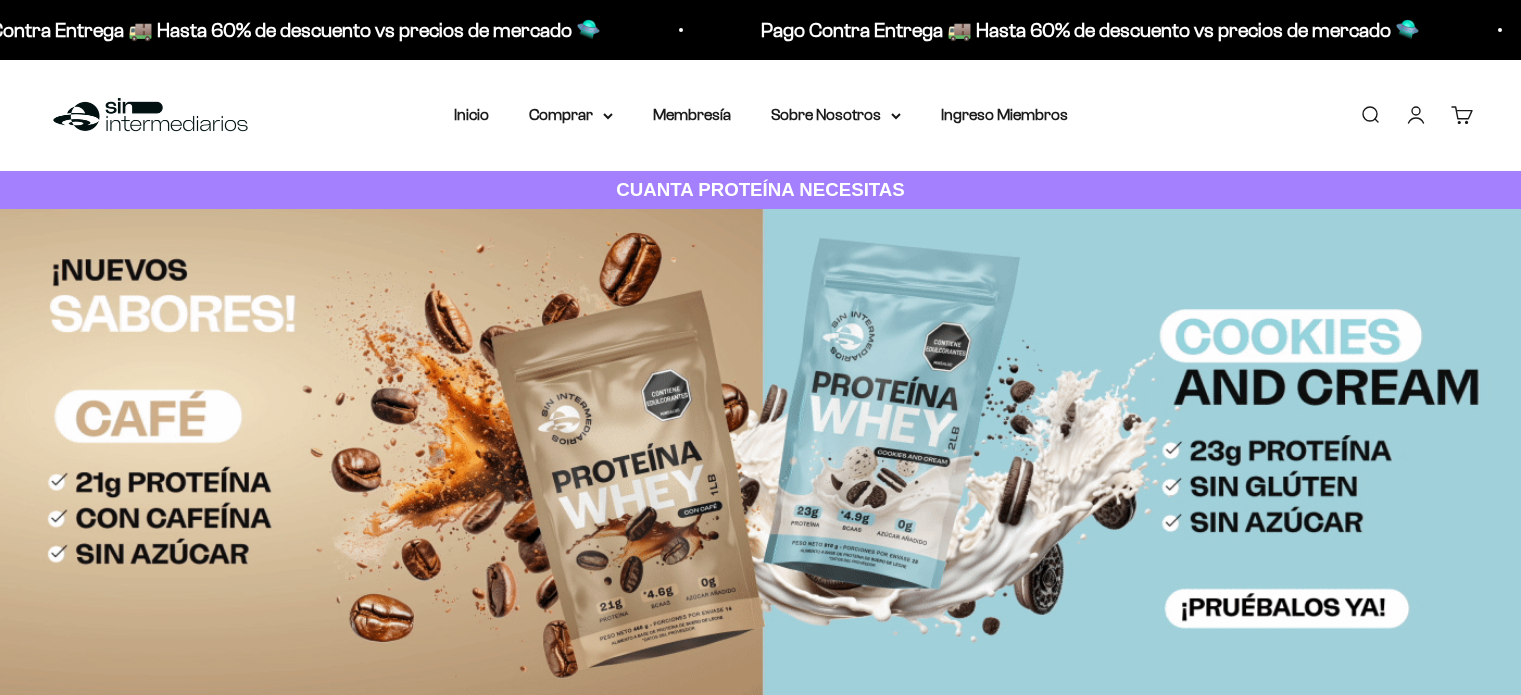 scroll, scrollTop: 0, scrollLeft: 0, axis: both 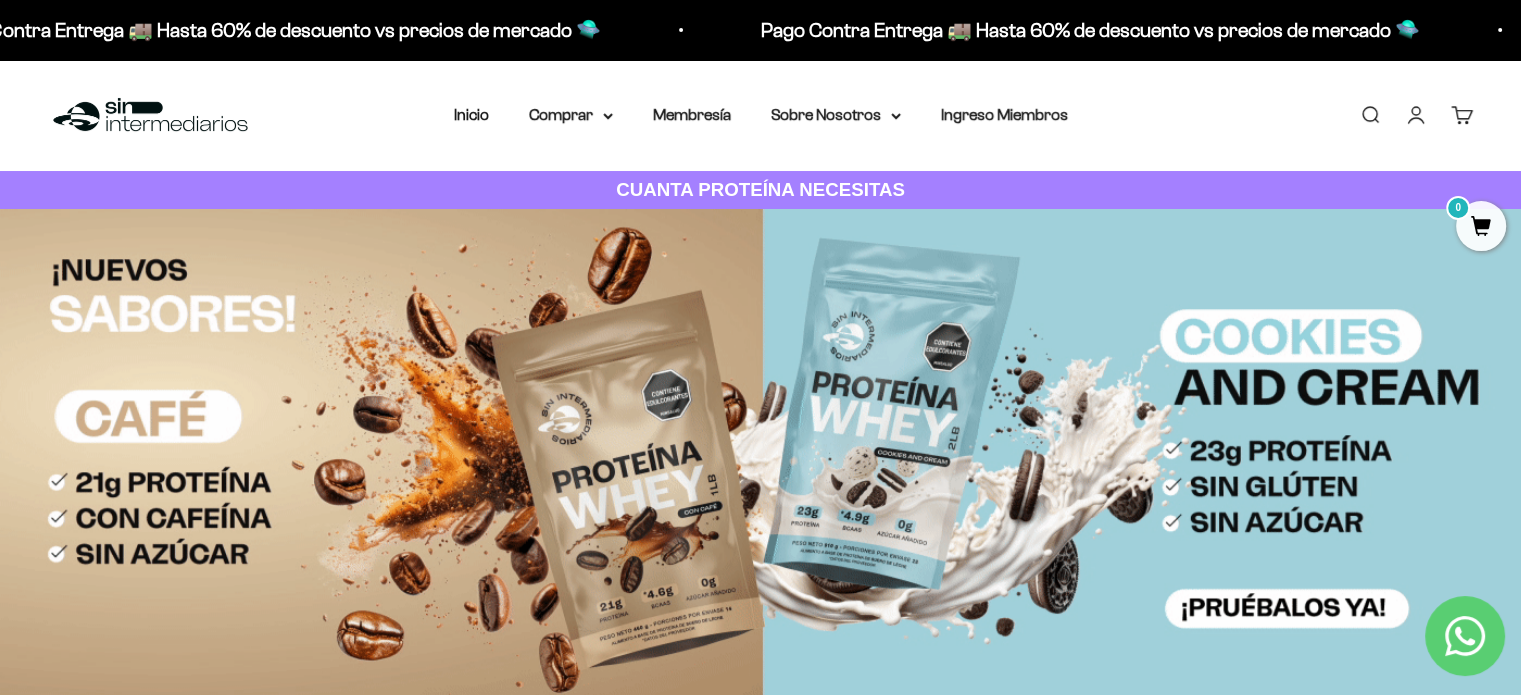 click on "Cuenta" at bounding box center (1416, 115) 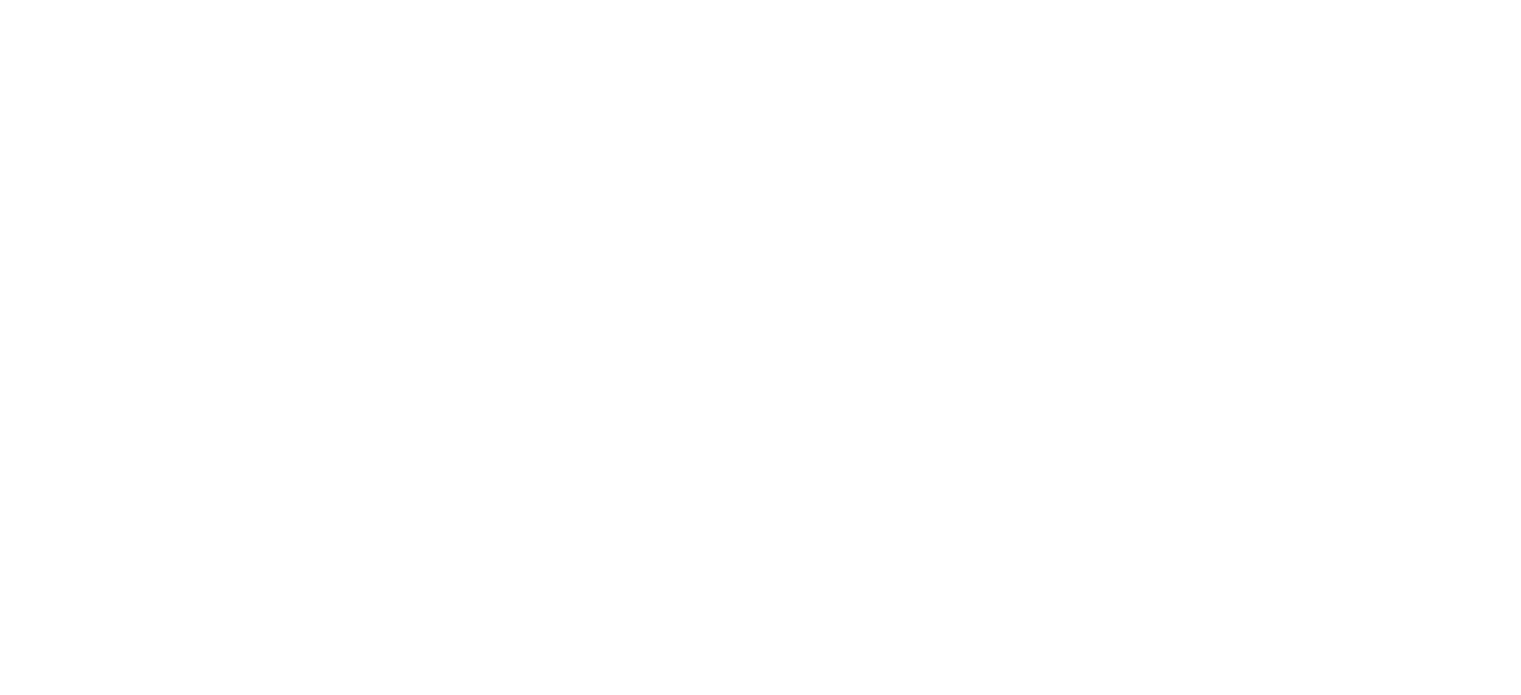 scroll, scrollTop: 0, scrollLeft: 0, axis: both 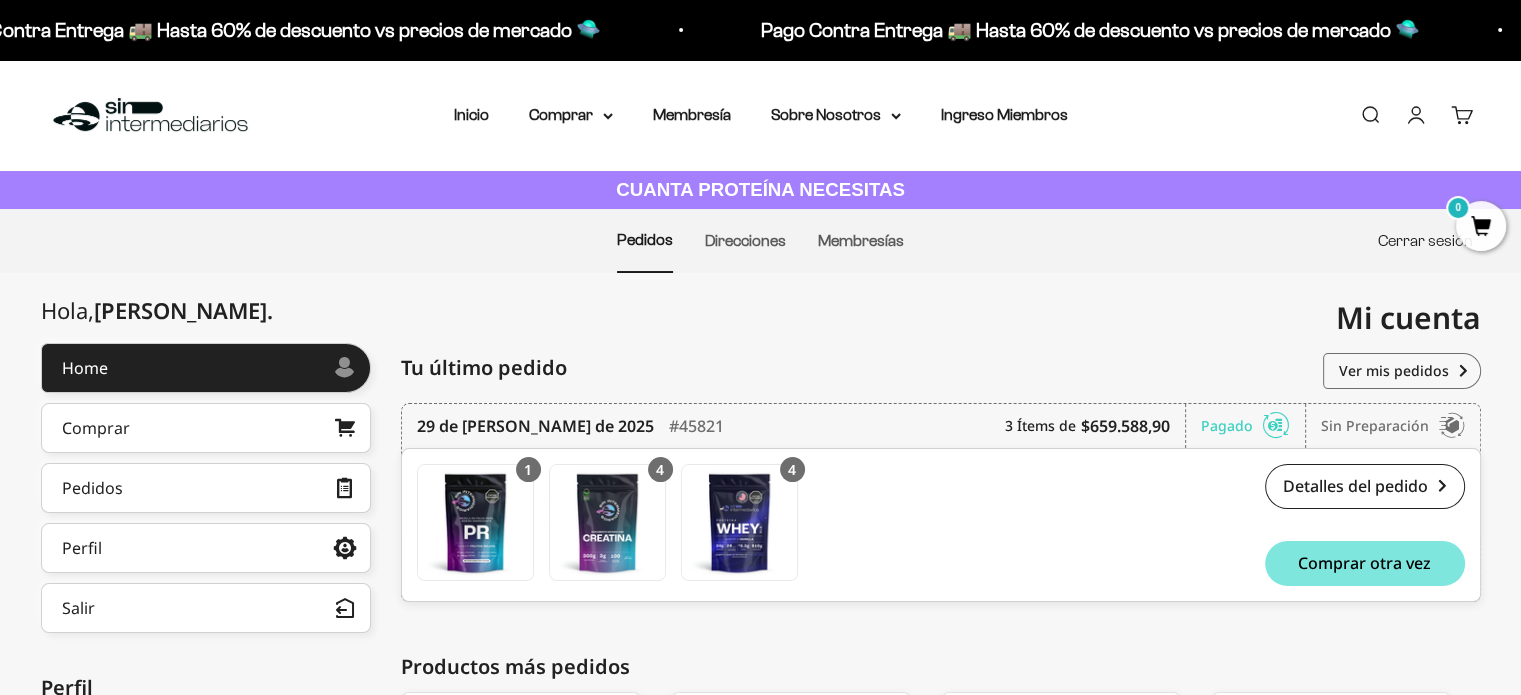 click on "Cerrar sesión" at bounding box center [1425, 240] 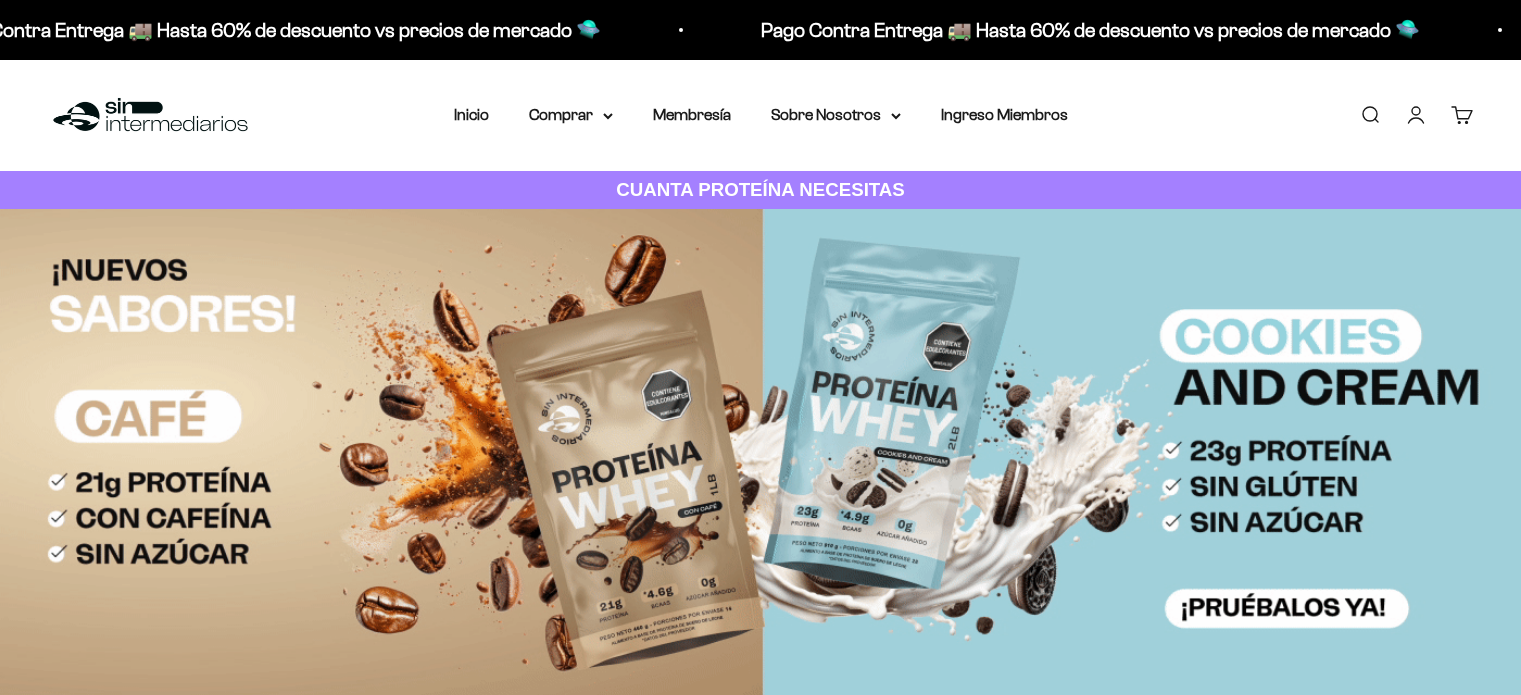 scroll, scrollTop: 0, scrollLeft: 0, axis: both 